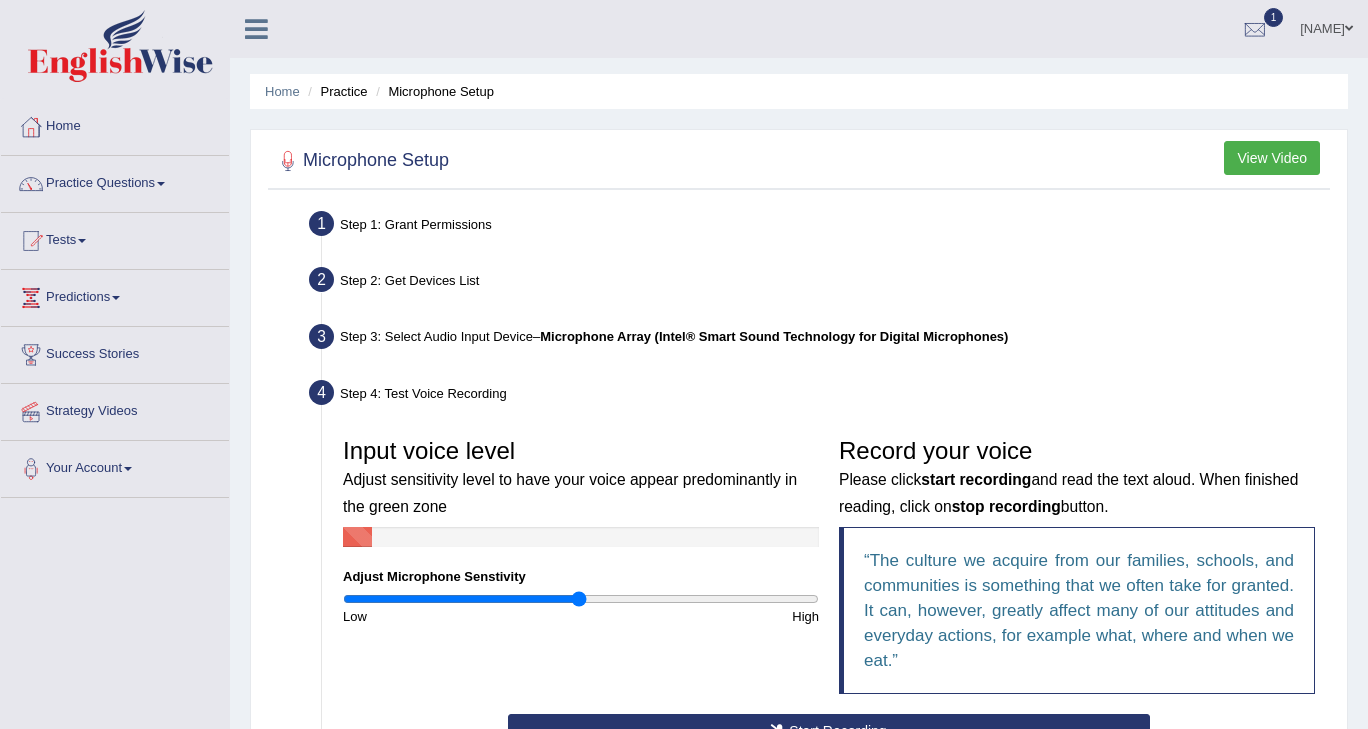 scroll, scrollTop: 341, scrollLeft: 0, axis: vertical 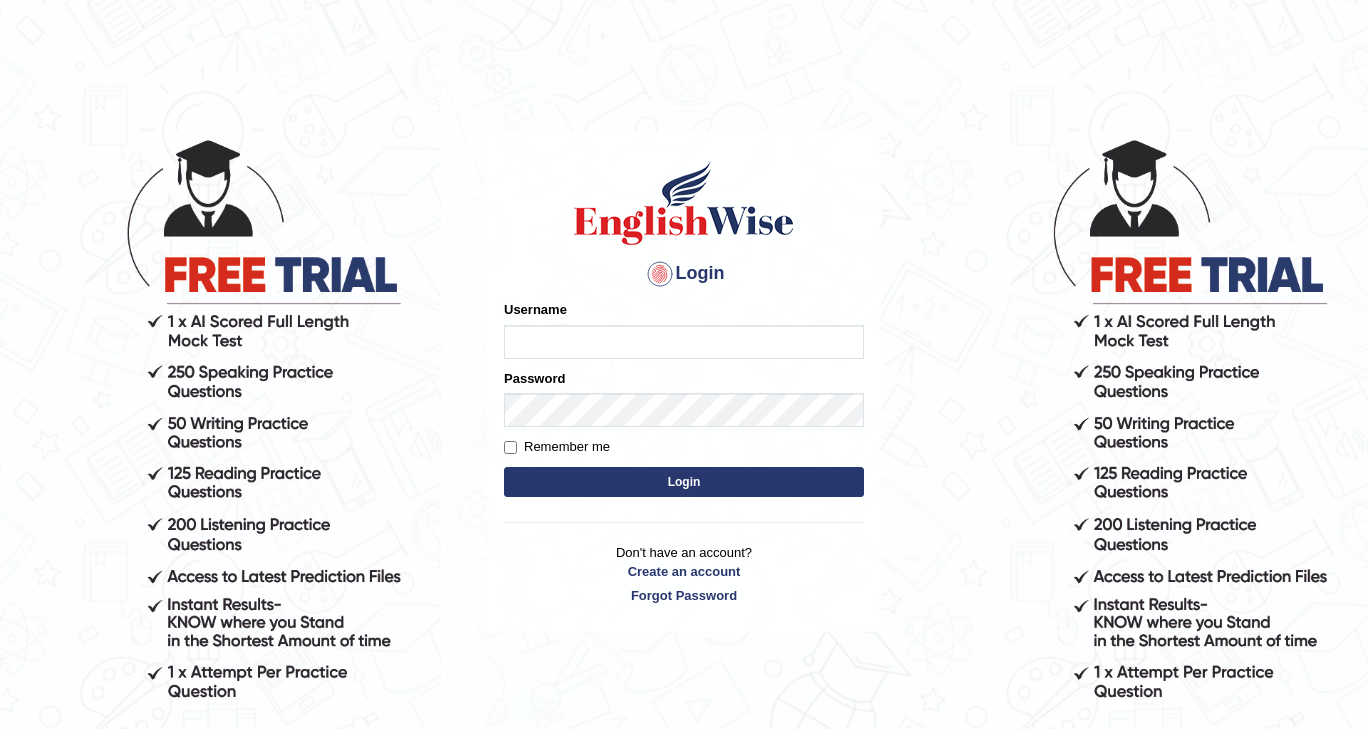 type on "siver" 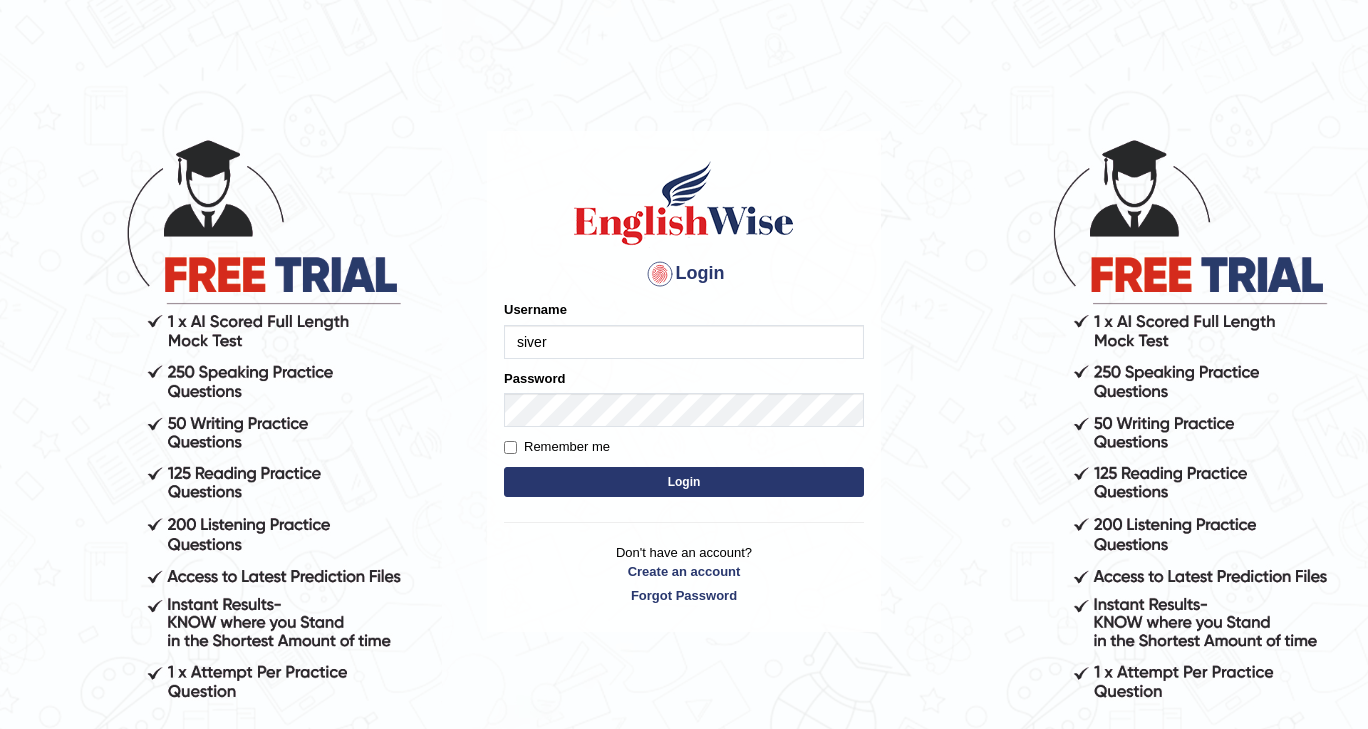 drag, startPoint x: 0, startPoint y: 0, endPoint x: 638, endPoint y: 350, distance: 727.69775 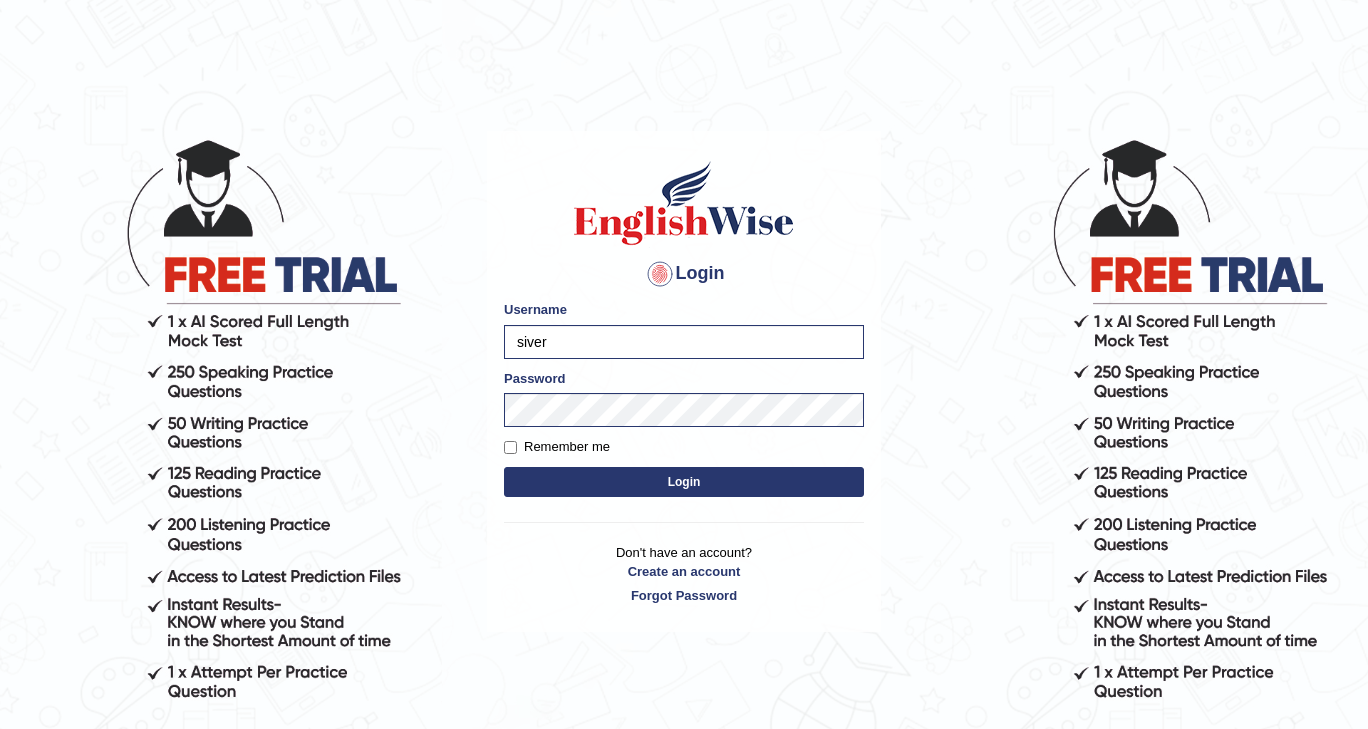 click on "Login" at bounding box center [684, 482] 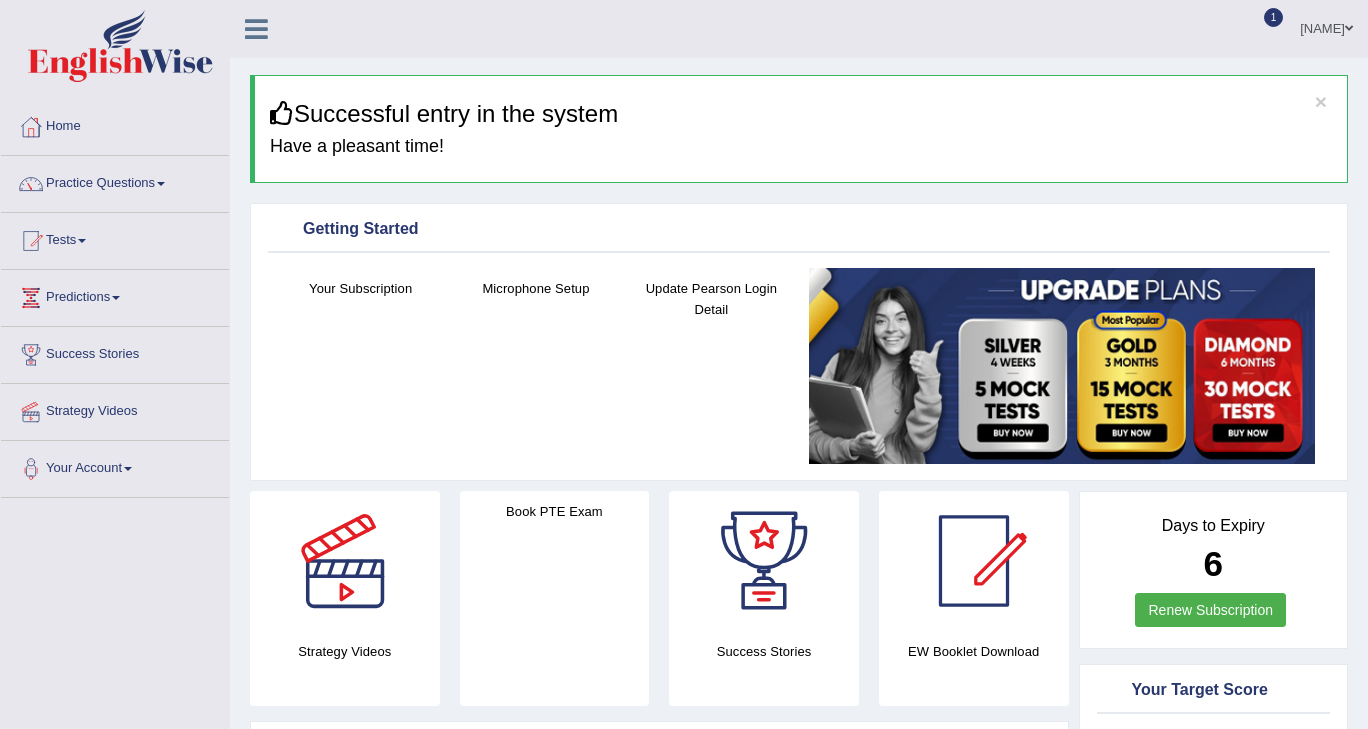 scroll, scrollTop: 0, scrollLeft: 0, axis: both 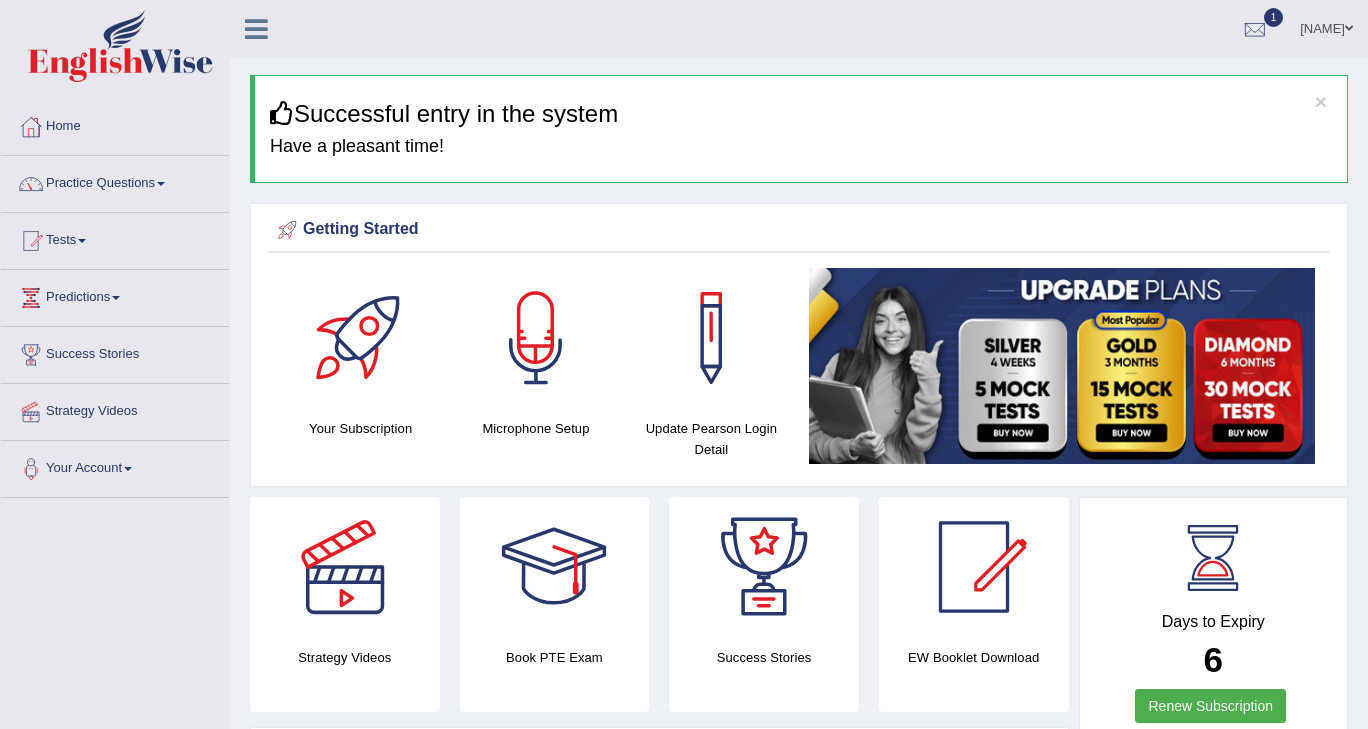 click on "Practice Questions" at bounding box center [115, 181] 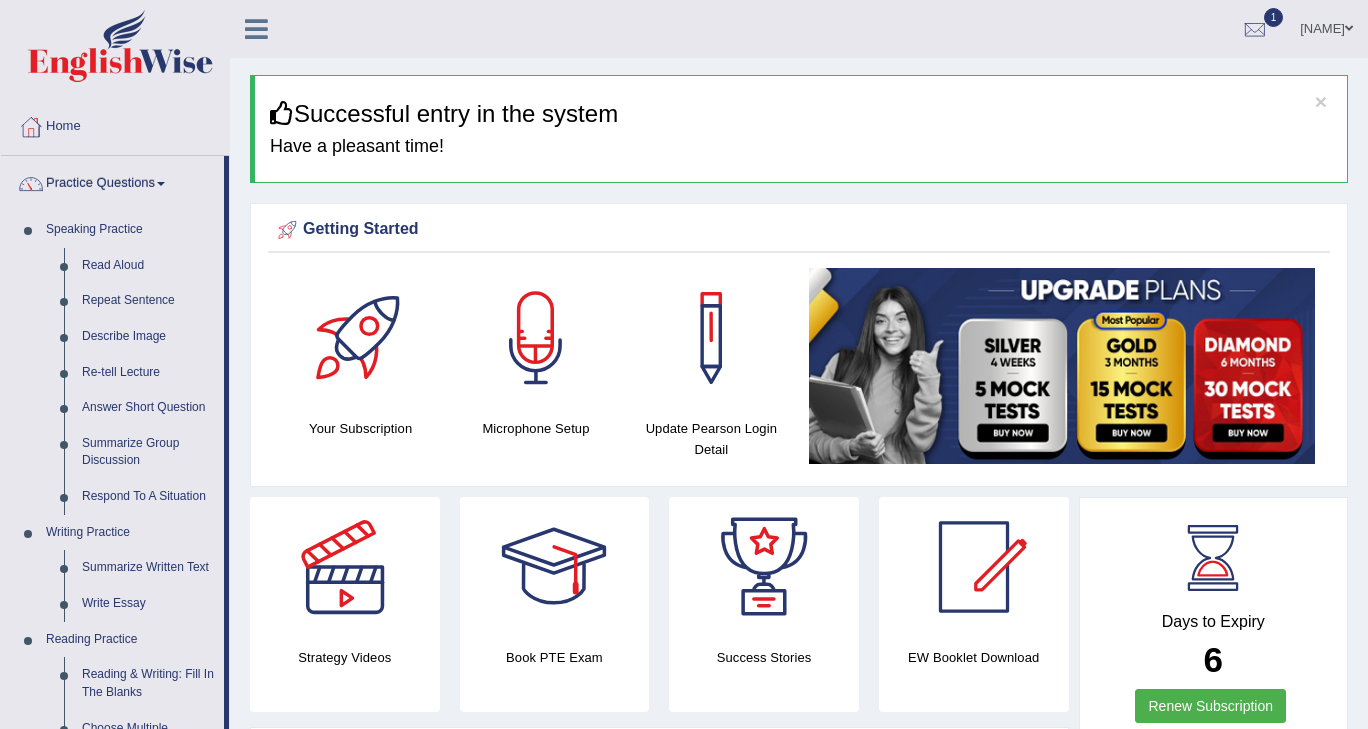 click on "Practice Questions" at bounding box center (112, 181) 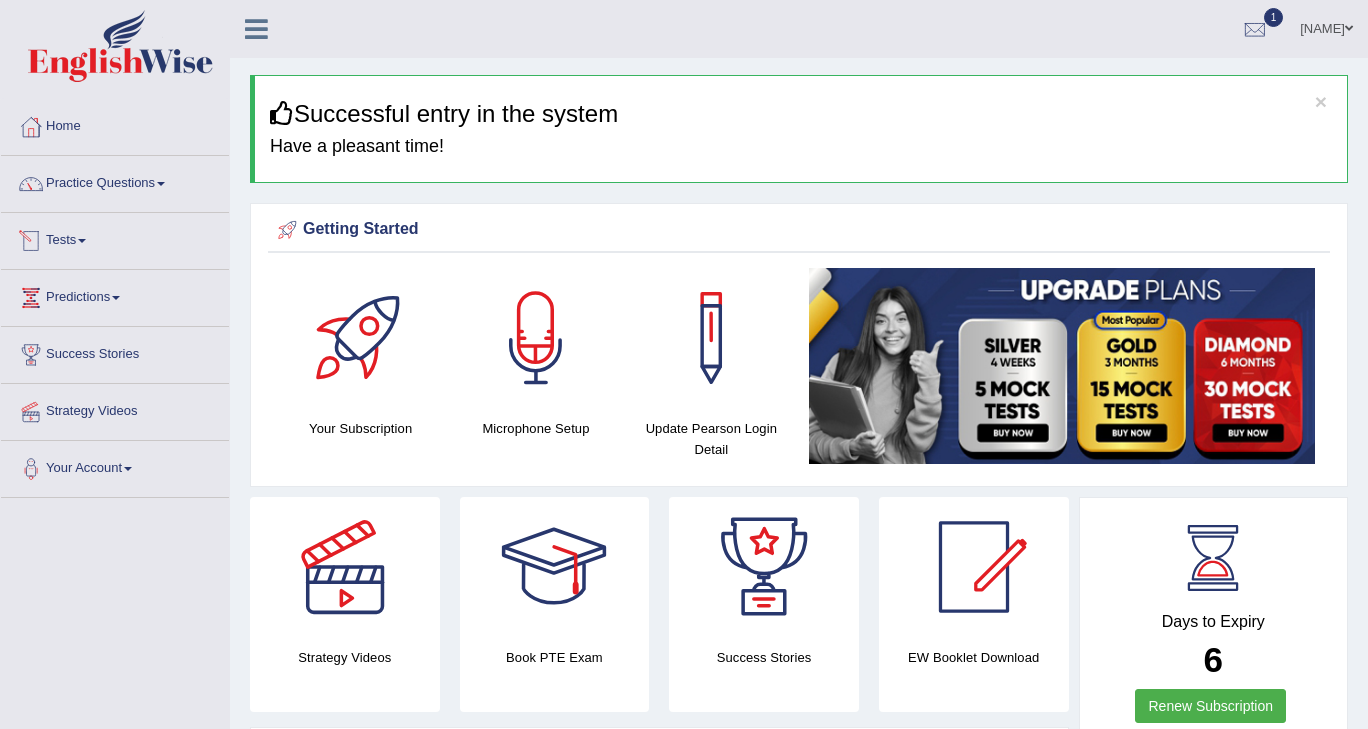 click on "Tests" at bounding box center (115, 238) 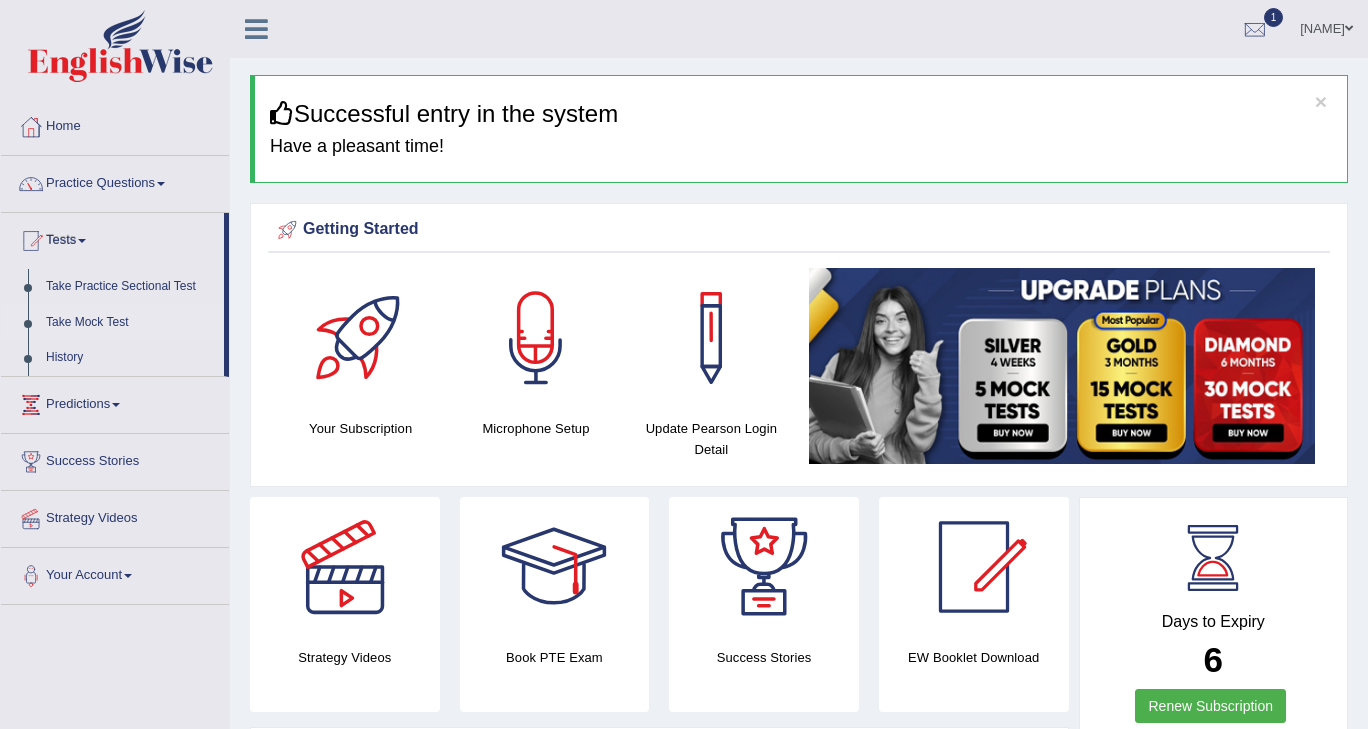 click on "Take Mock Test" at bounding box center (130, 323) 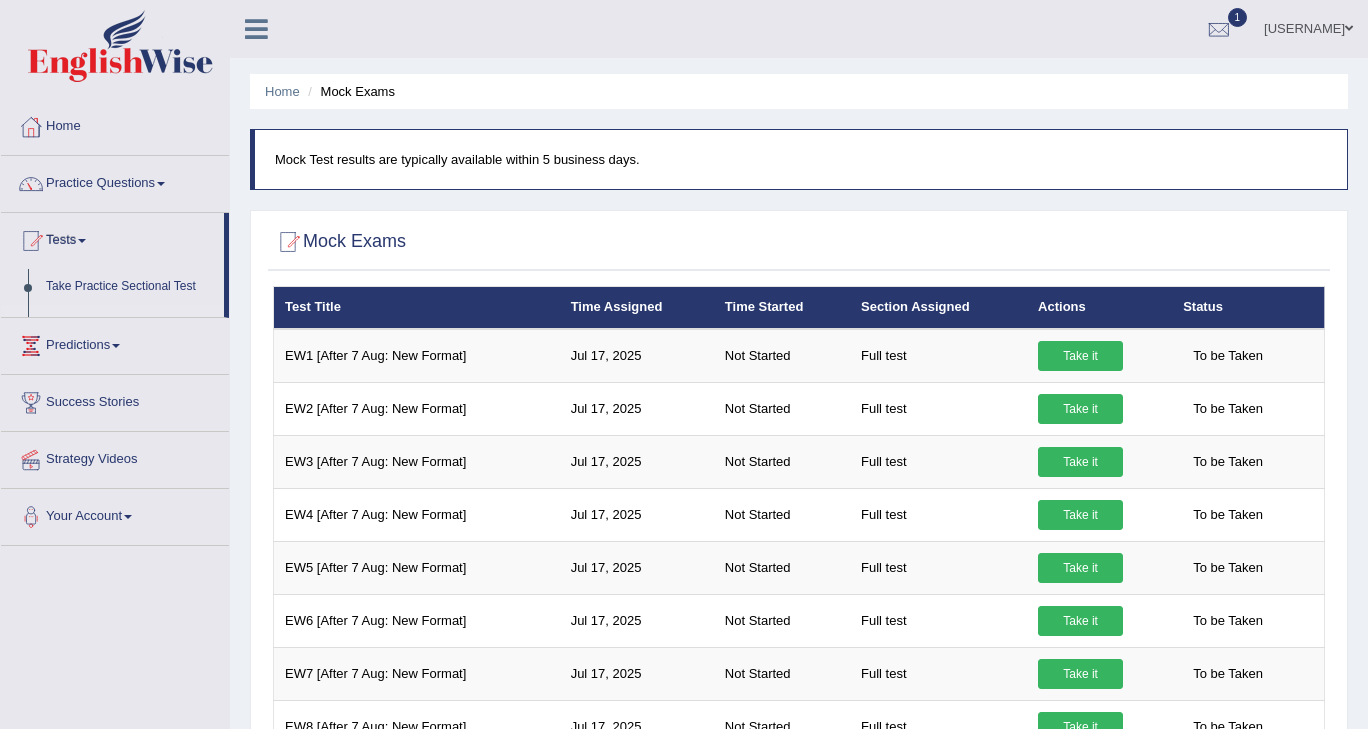 scroll, scrollTop: 0, scrollLeft: 0, axis: both 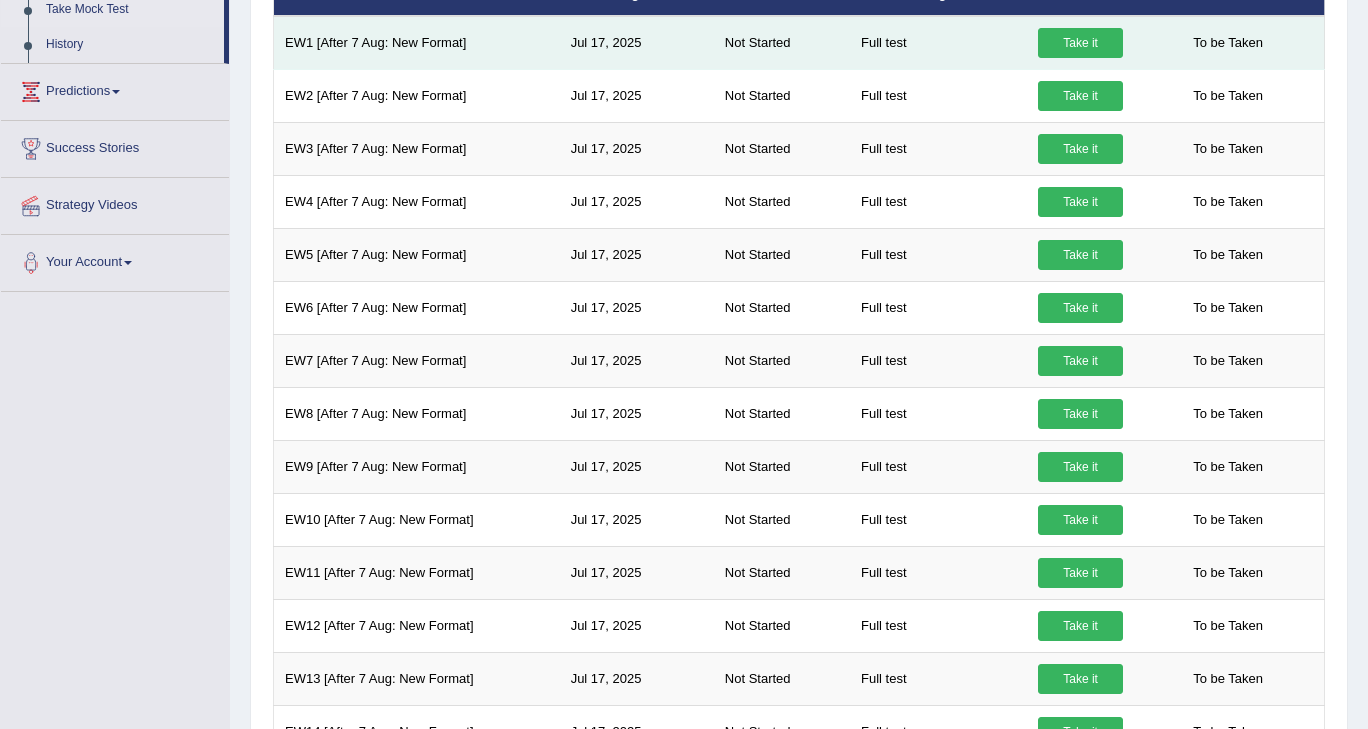 click on "Take it" at bounding box center (1080, 43) 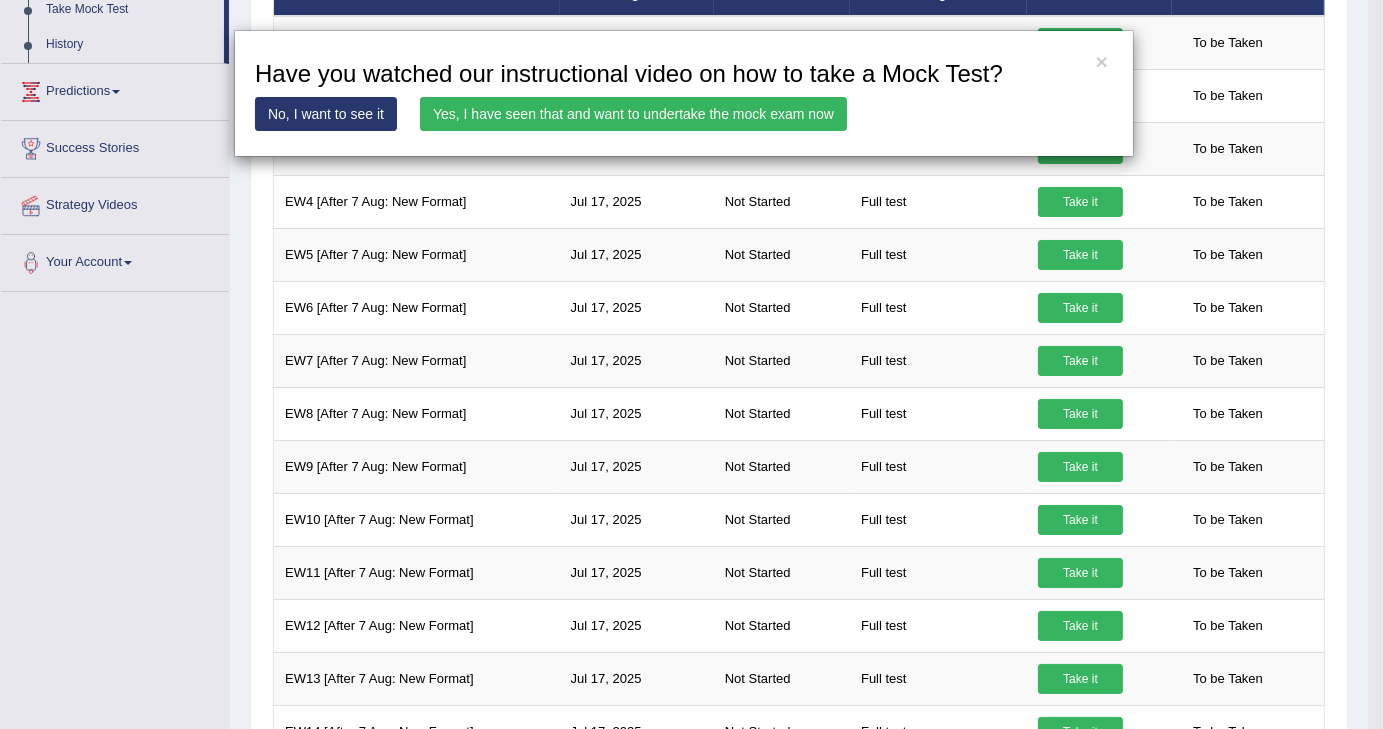 click on "Yes, I have seen that and want to undertake the mock exam now" at bounding box center [633, 114] 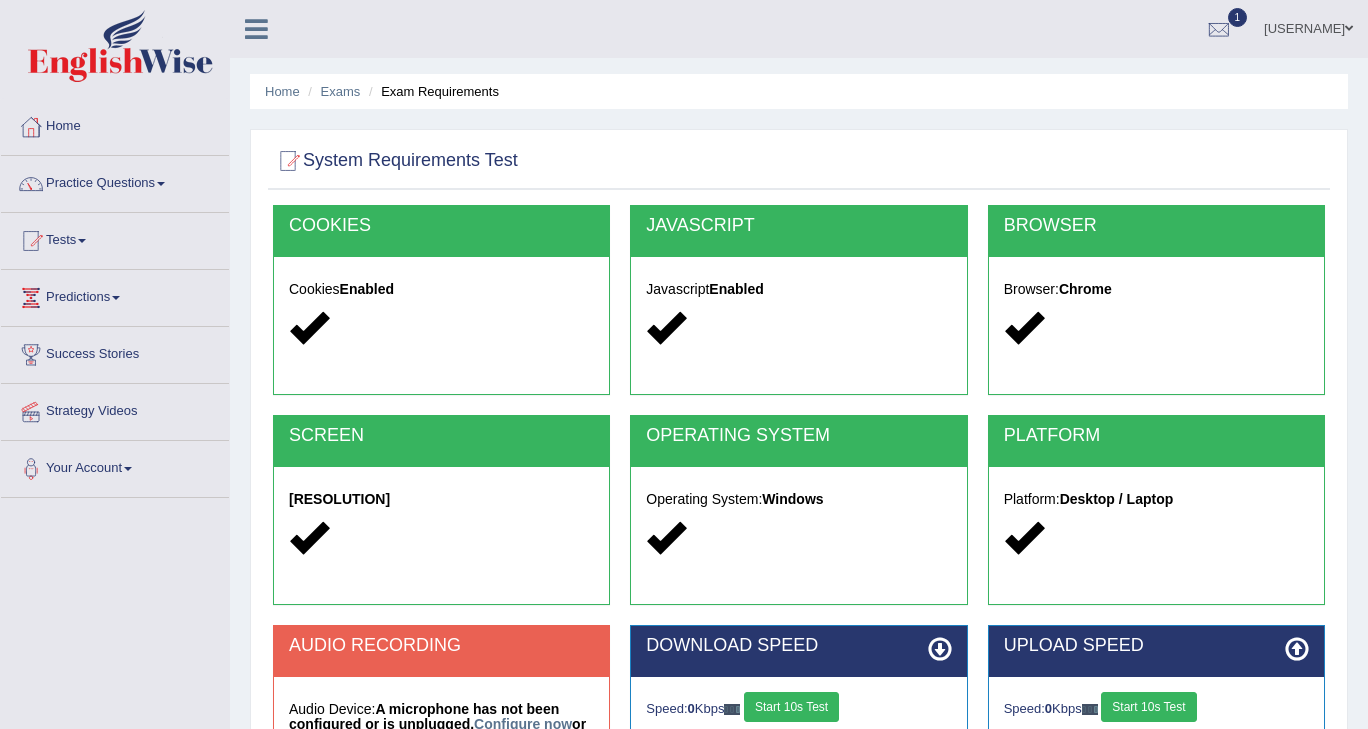 scroll, scrollTop: 0, scrollLeft: 0, axis: both 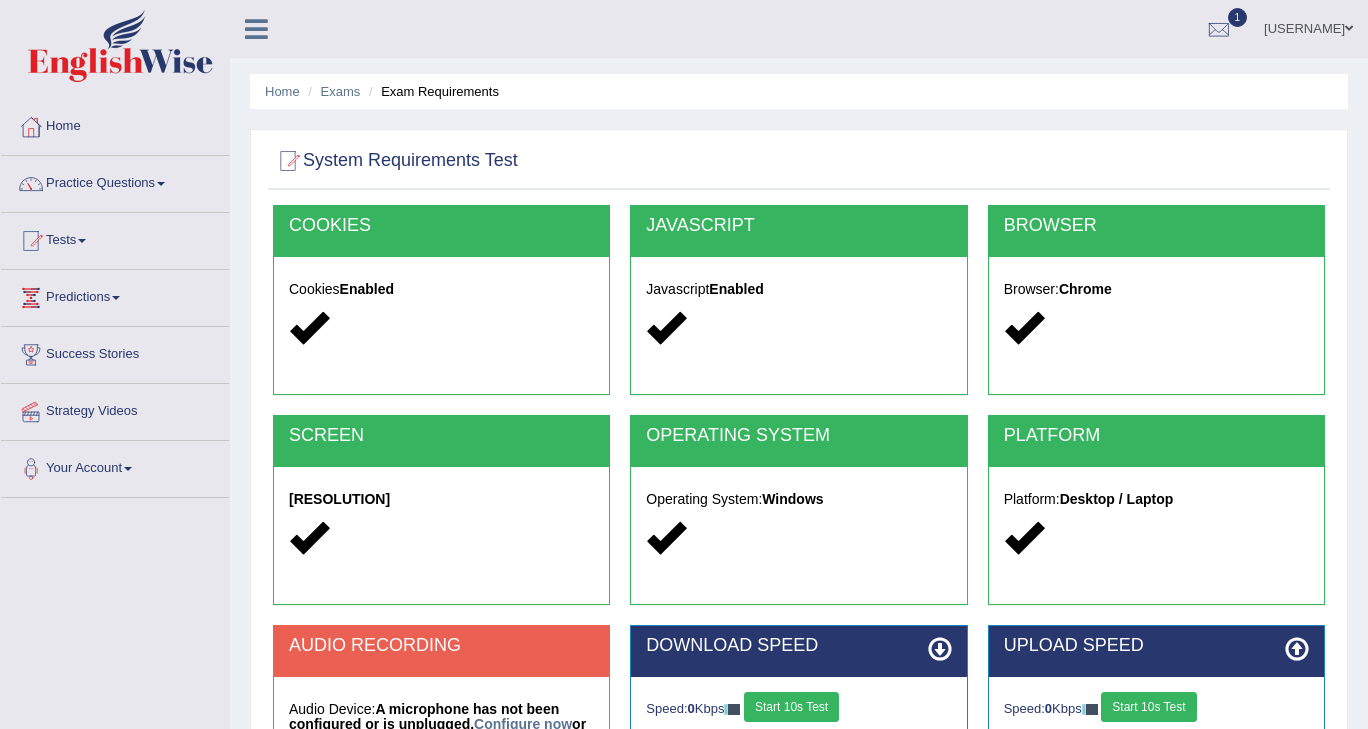 click on "Home
Exams
Exam Requirements
System Requirements Test
COOKIES
Cookies  Enabled
JAVASCRIPT
Javascript  Enabled
BROWSER
Browser:  Chrome
SCREEN
[RESOLUTION]
OPERATING SYSTEM
Operating System:  Windows
PLATFORM
Platform:  Desktop / Laptop
AUDIO RECORDING
Audio Device:  A microphone has not been configured or is unplugged.  Configure now  or plug it in and  reload  the page
DOWNLOAD SPEED
Speed:  0  Kbps    Start 10s Test
You must perform the test before starting your exam
Select Audio Quality" at bounding box center [799, 500] 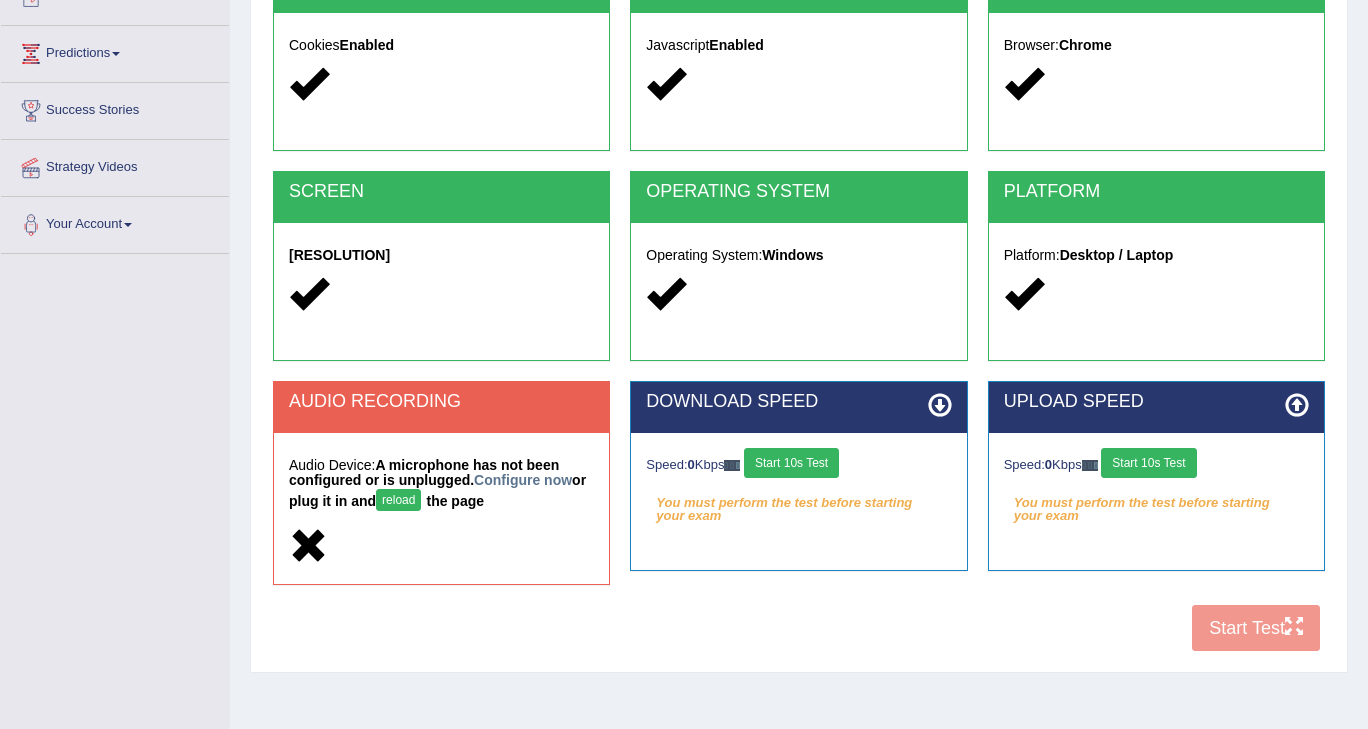 scroll, scrollTop: 320, scrollLeft: 0, axis: vertical 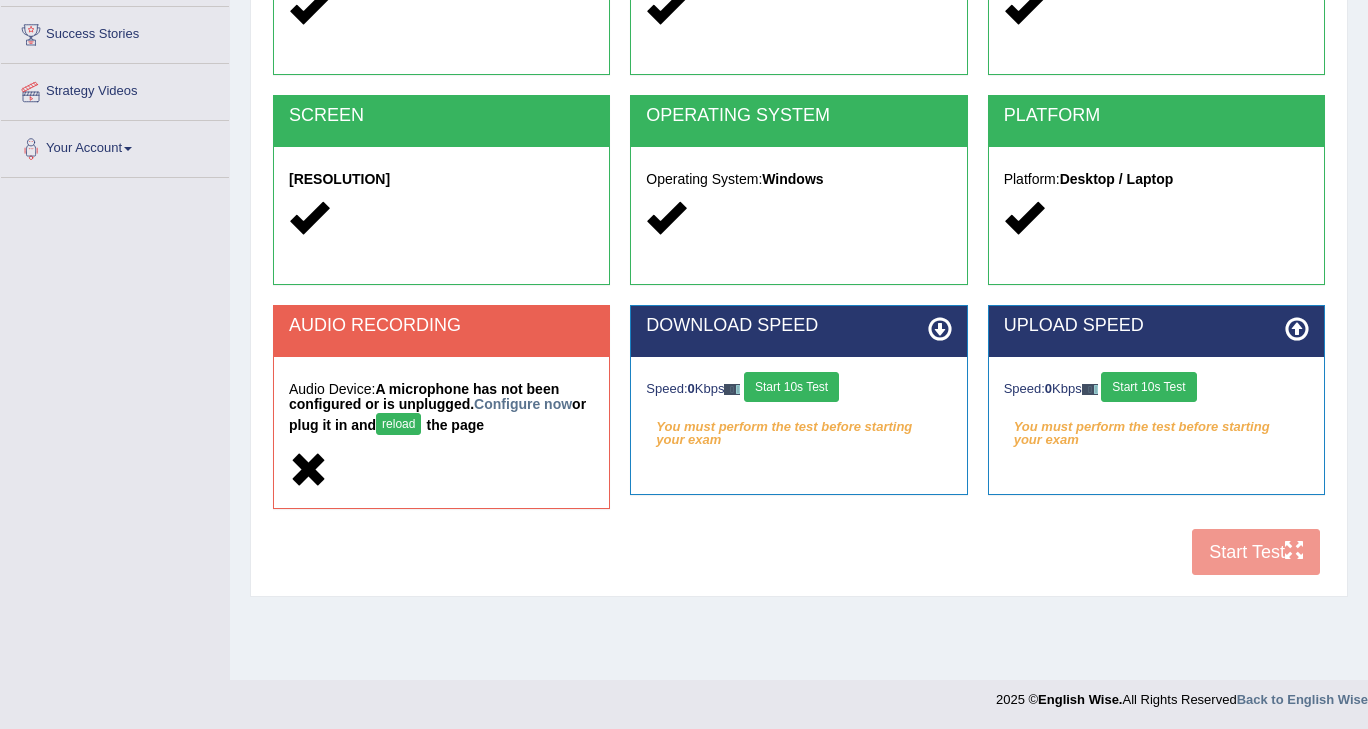 click on "reload" at bounding box center (398, 424) 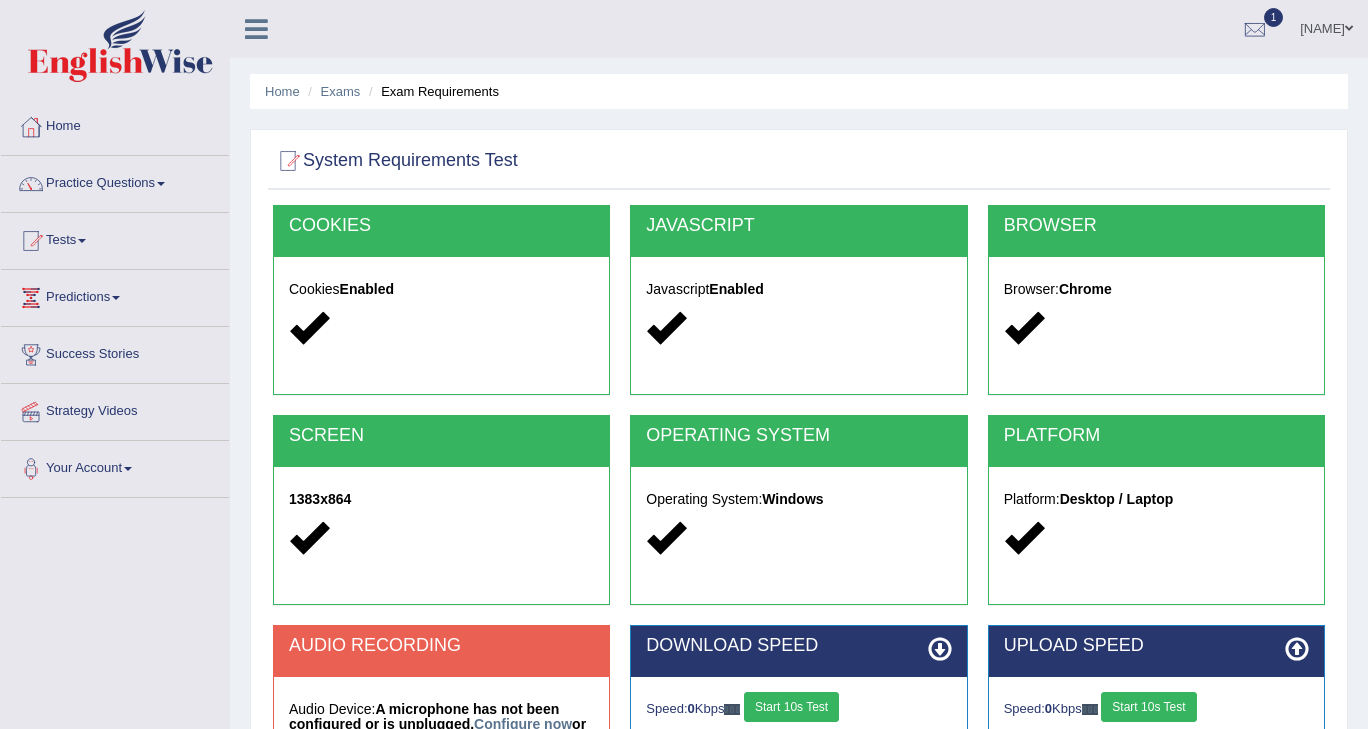 scroll, scrollTop: 320, scrollLeft: 0, axis: vertical 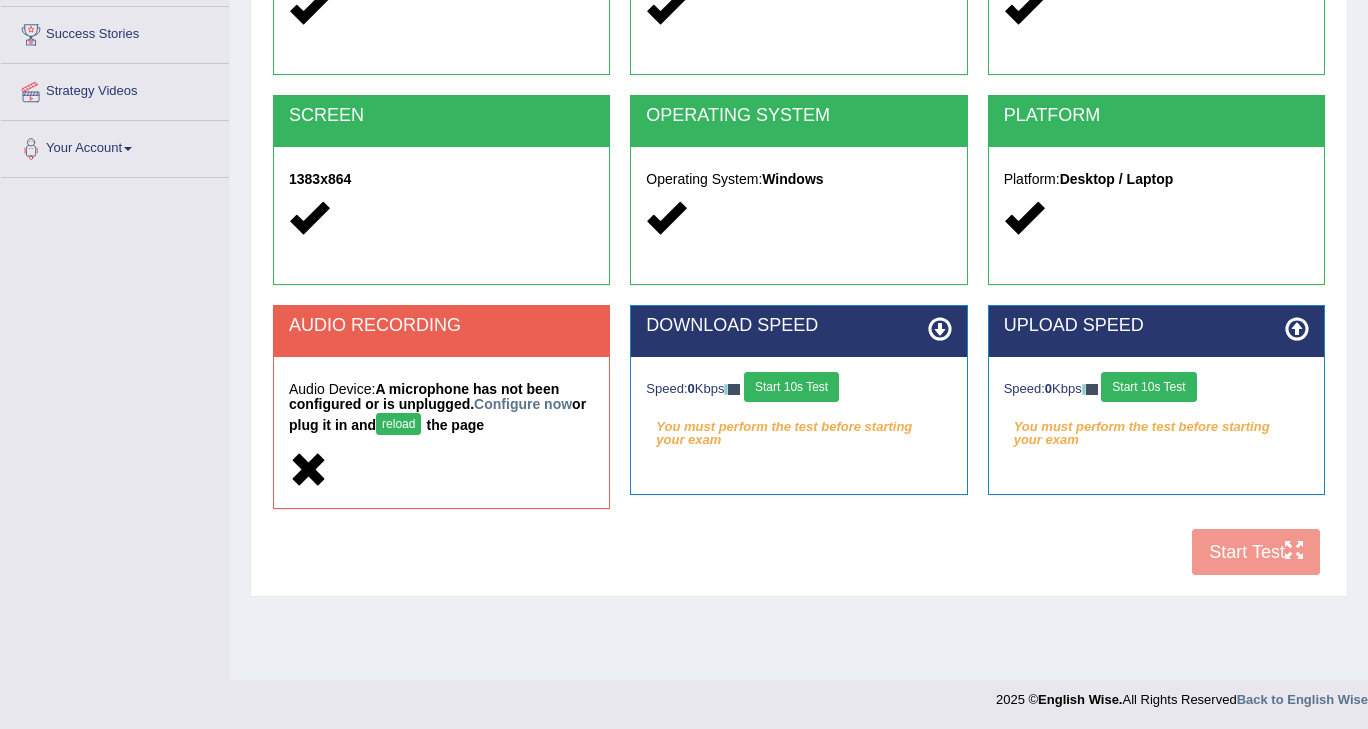 click on "Start 10s Test" at bounding box center (791, 387) 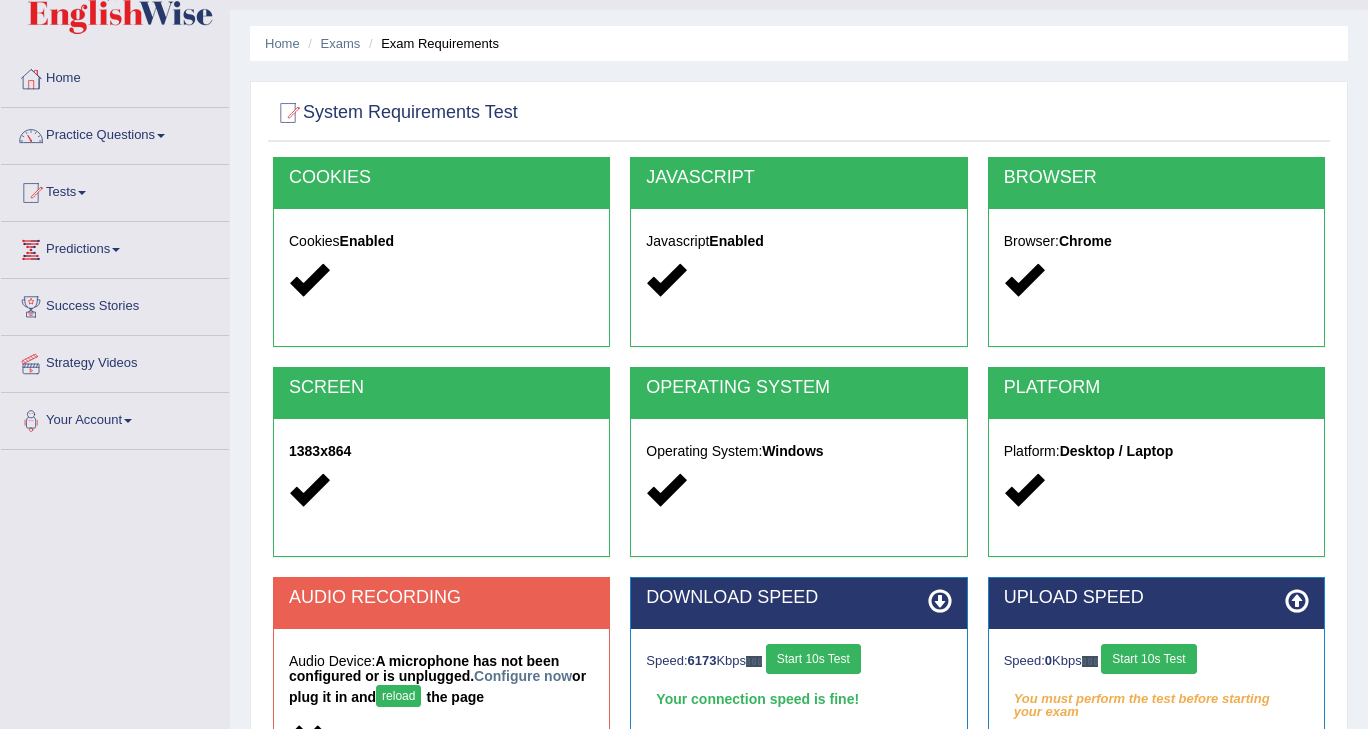 scroll, scrollTop: 0, scrollLeft: 0, axis: both 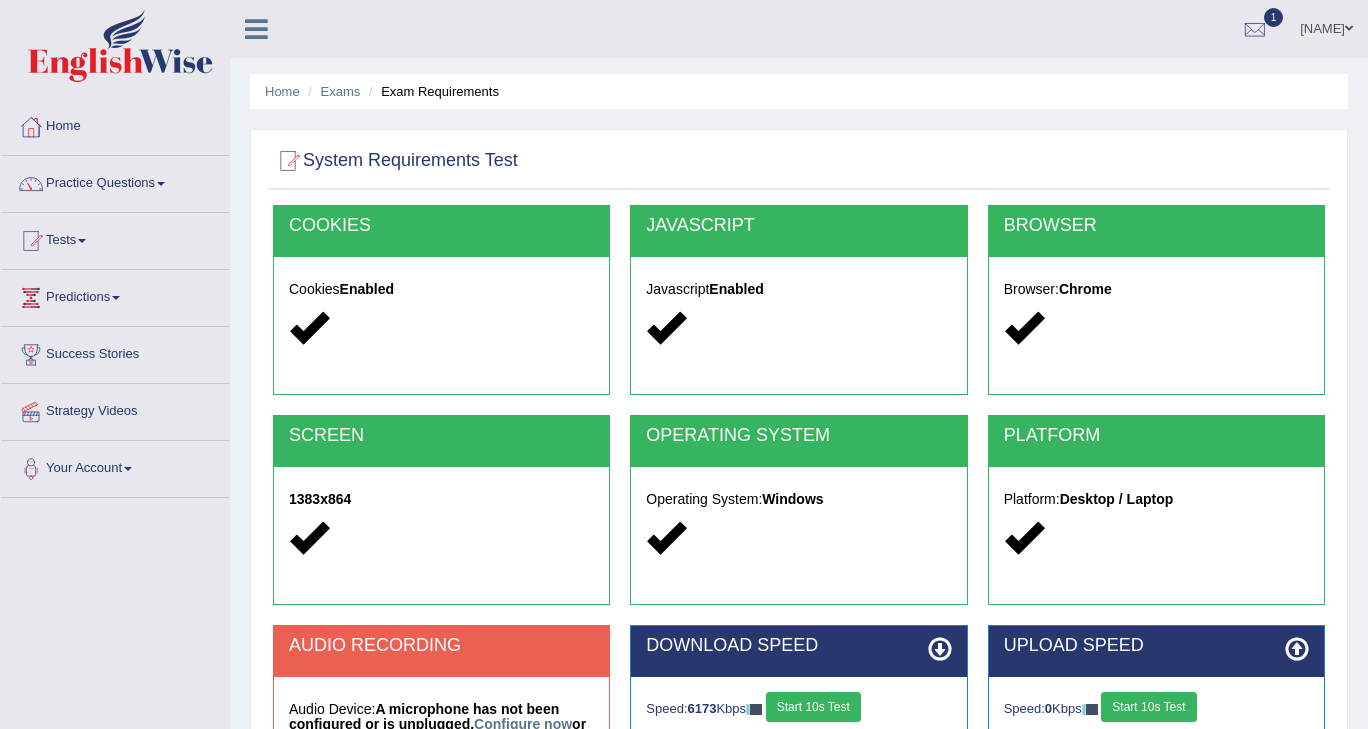 click on "Siver" at bounding box center [1326, 26] 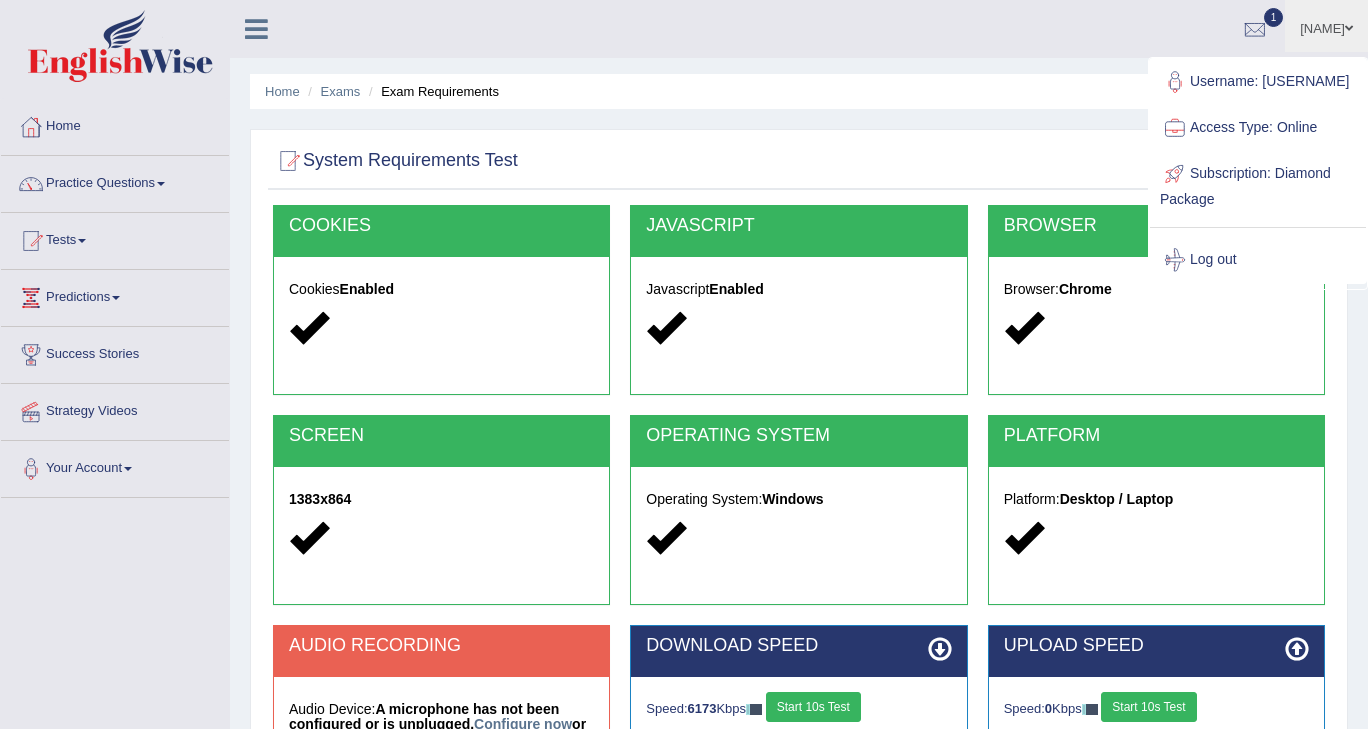 click on "Log out" at bounding box center (1258, 260) 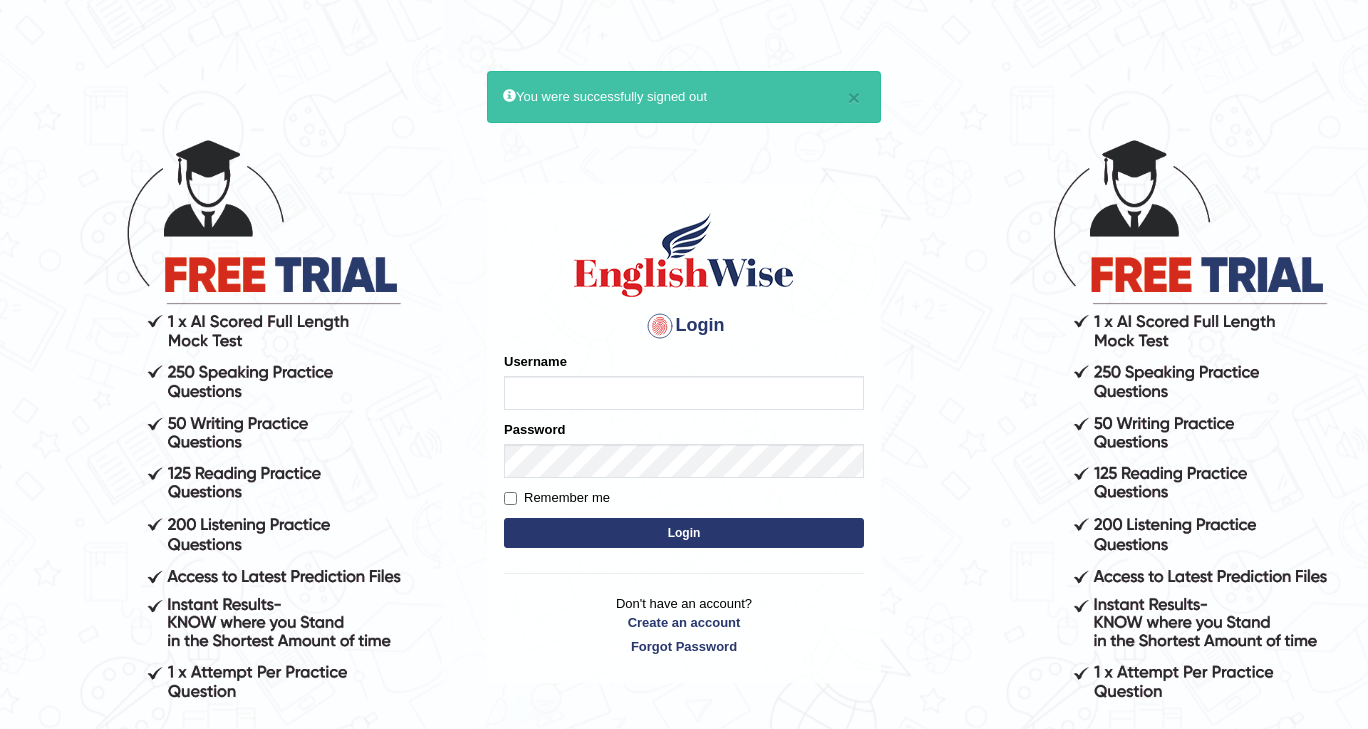 scroll, scrollTop: 0, scrollLeft: 0, axis: both 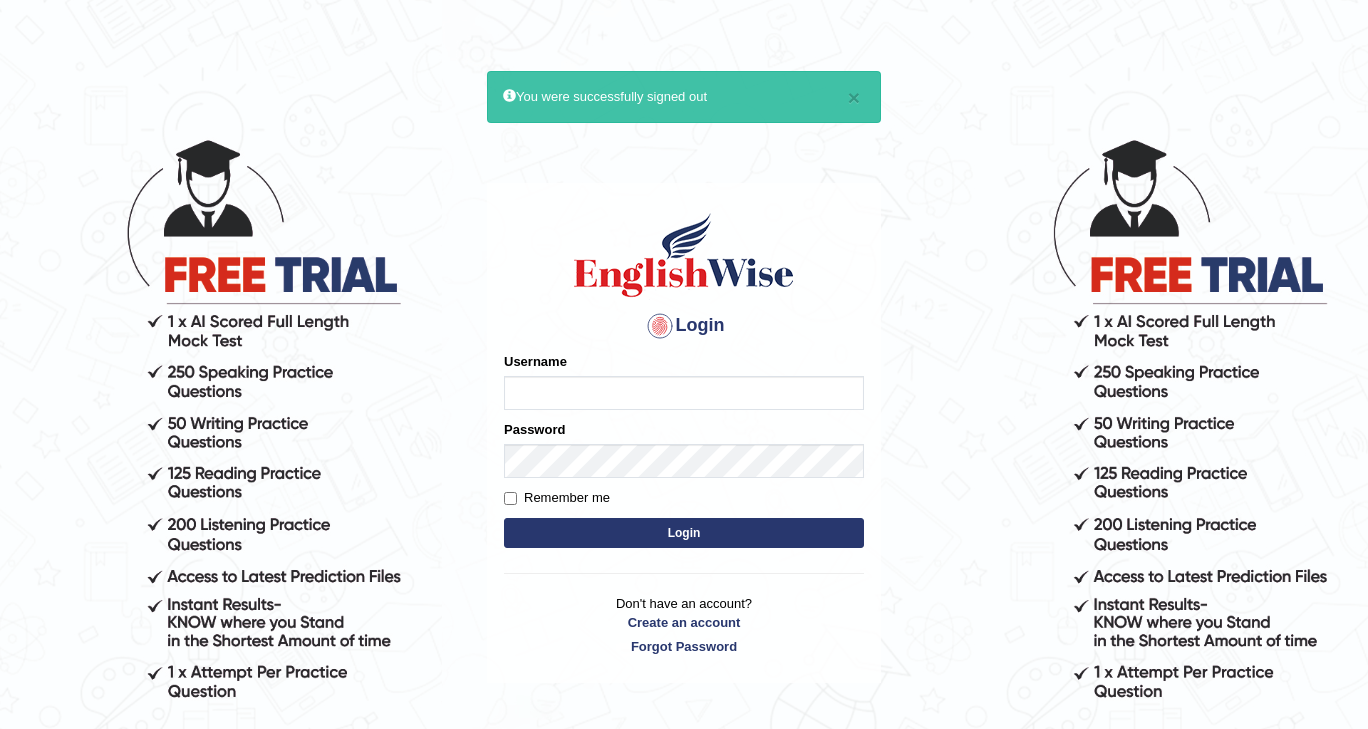 type on "siver" 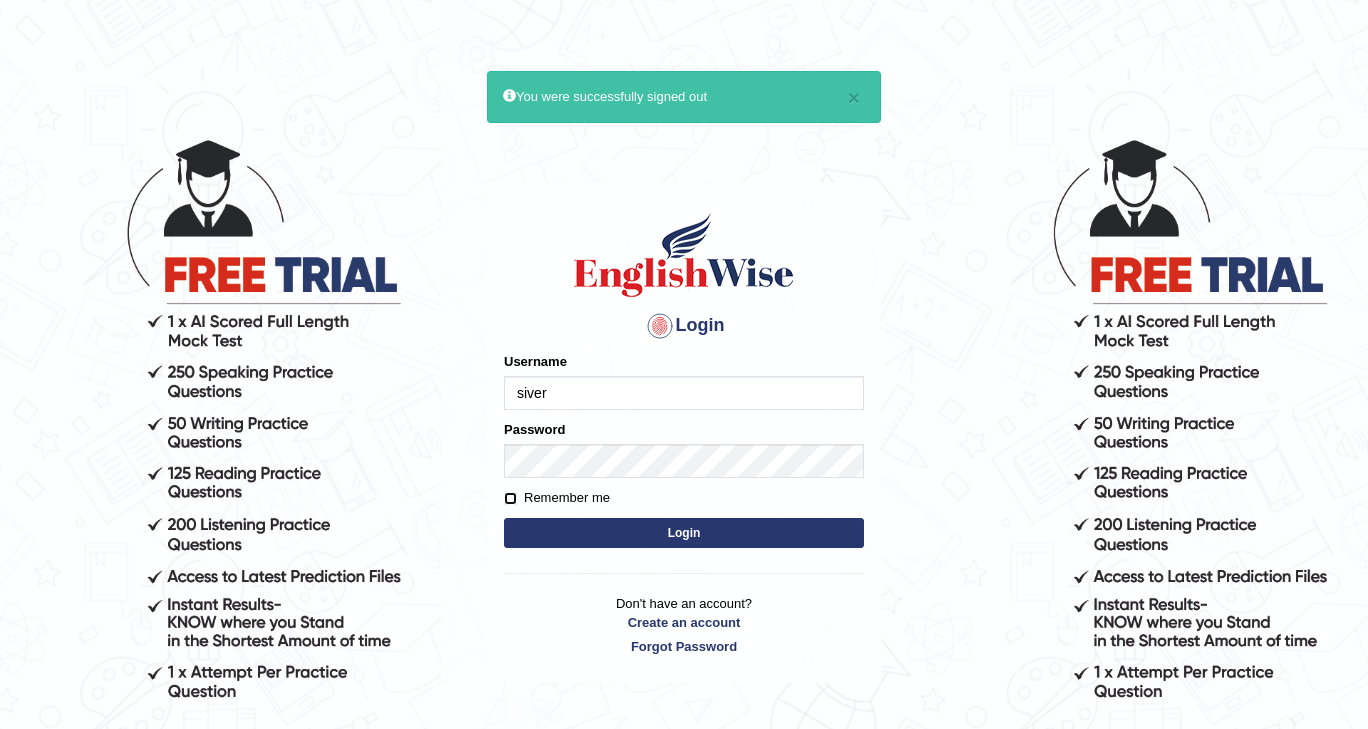 click on "Remember me" at bounding box center [510, 498] 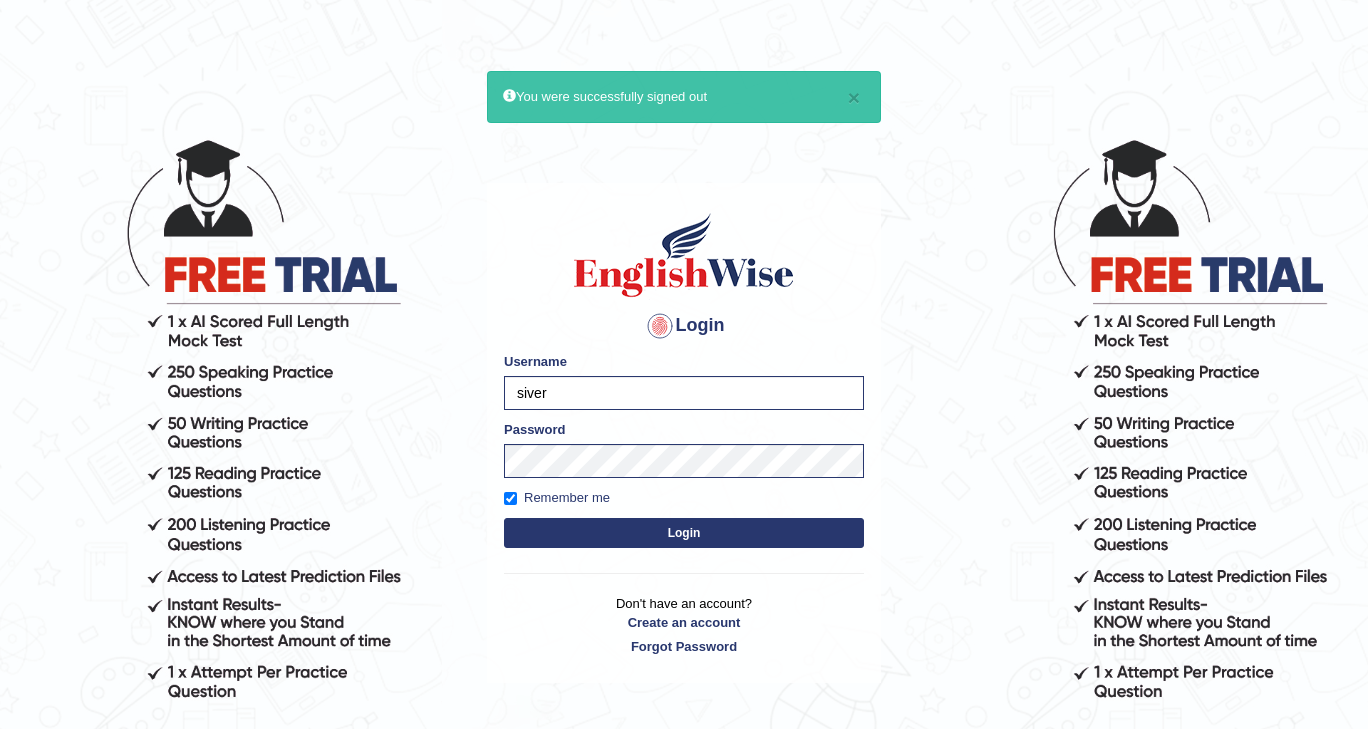 click on "Login" at bounding box center [684, 533] 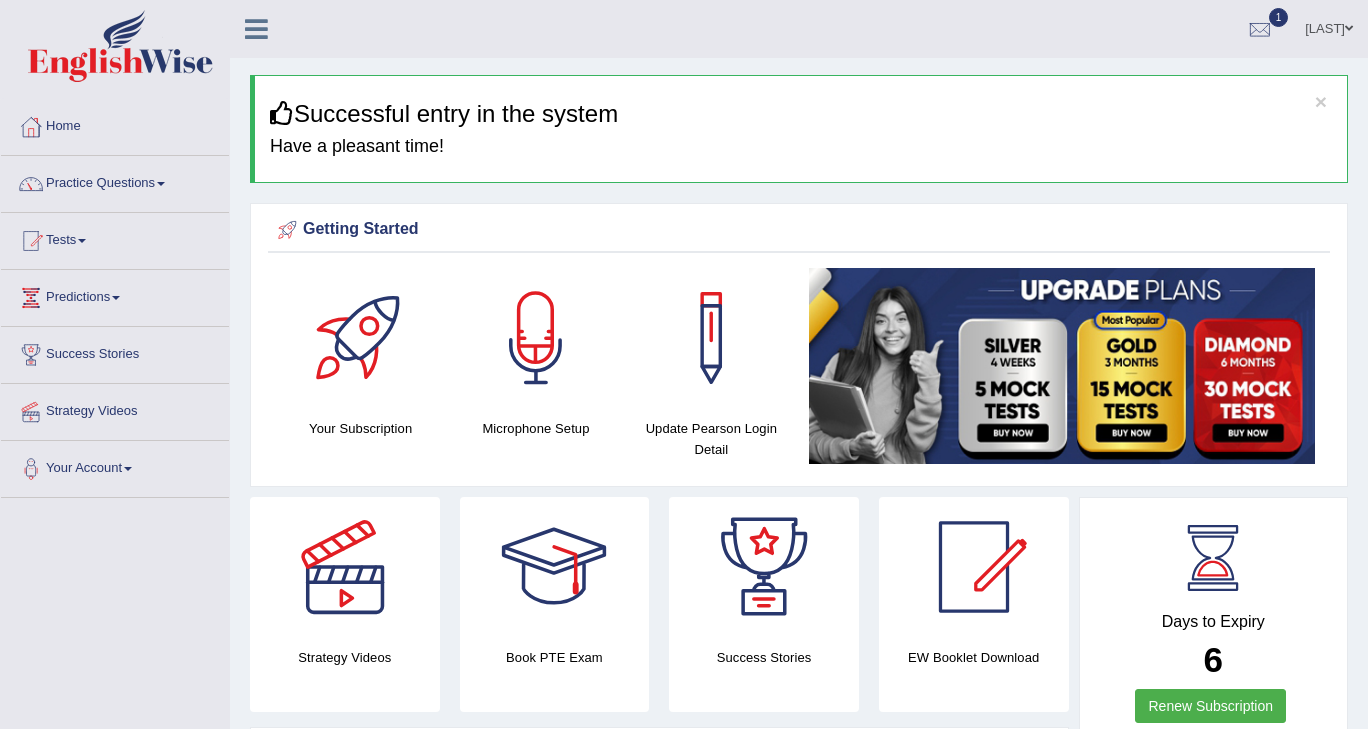 scroll, scrollTop: 0, scrollLeft: 0, axis: both 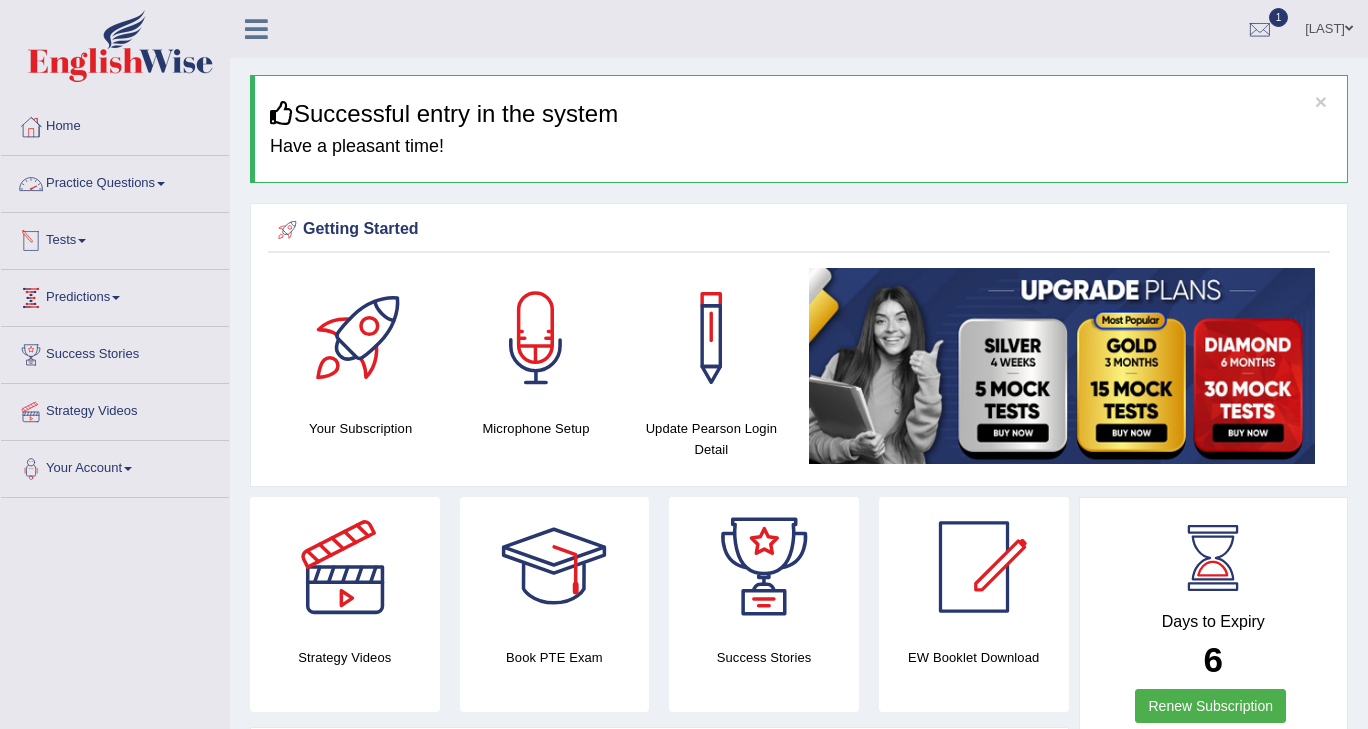 click on "Practice Questions" at bounding box center (115, 181) 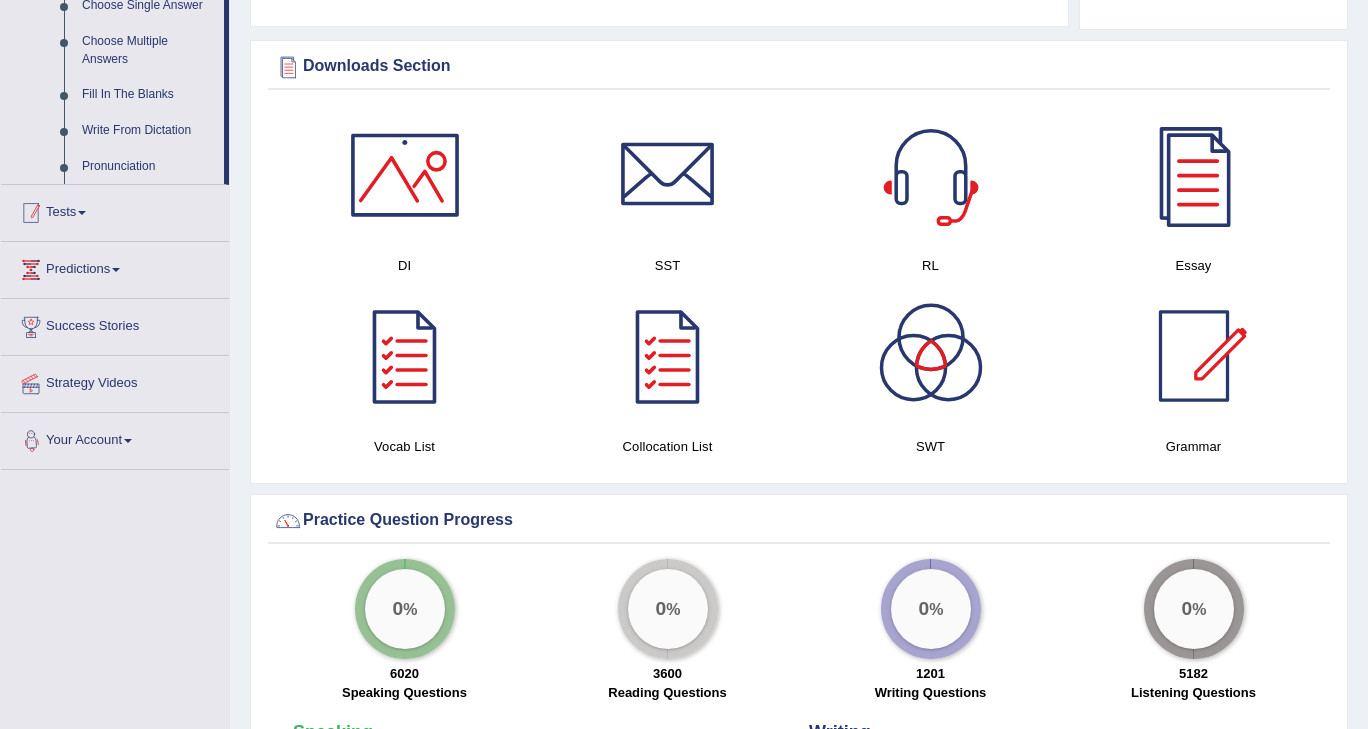 scroll, scrollTop: 1100, scrollLeft: 0, axis: vertical 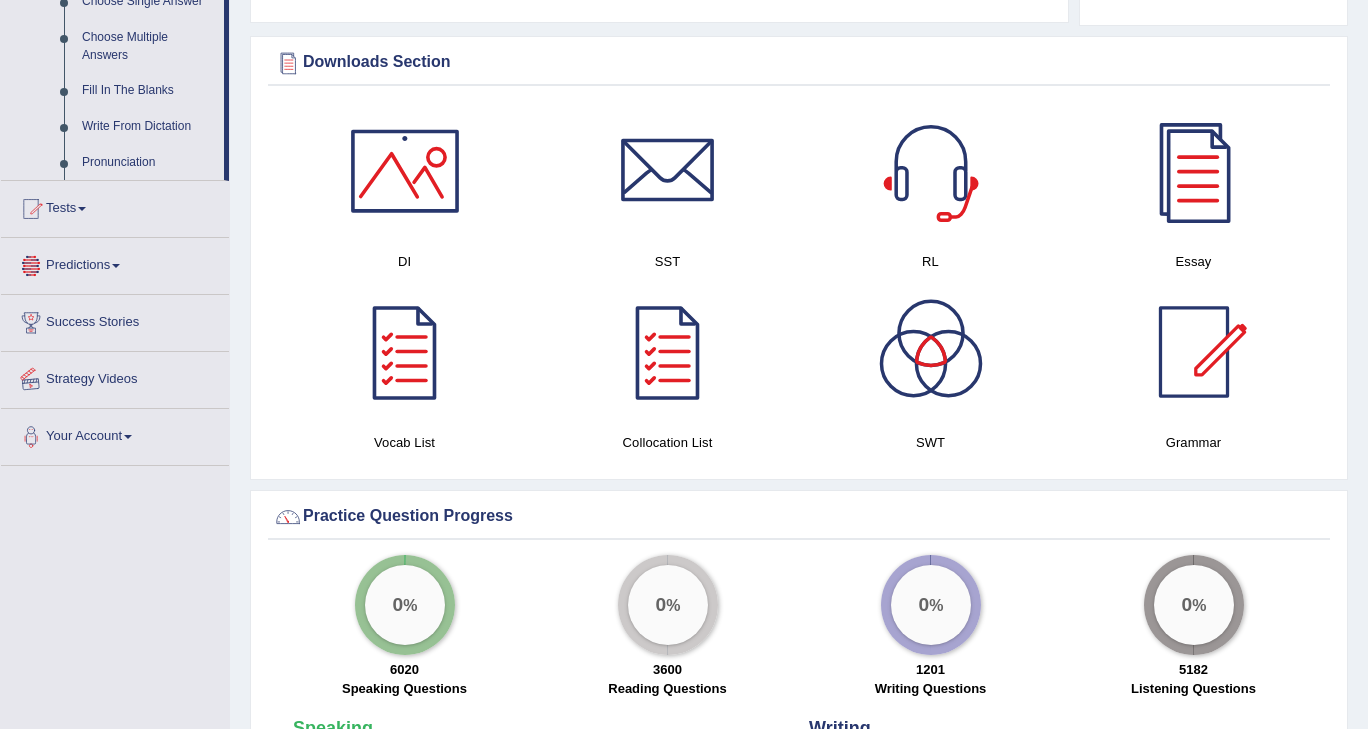 click on "Tests" at bounding box center (115, 206) 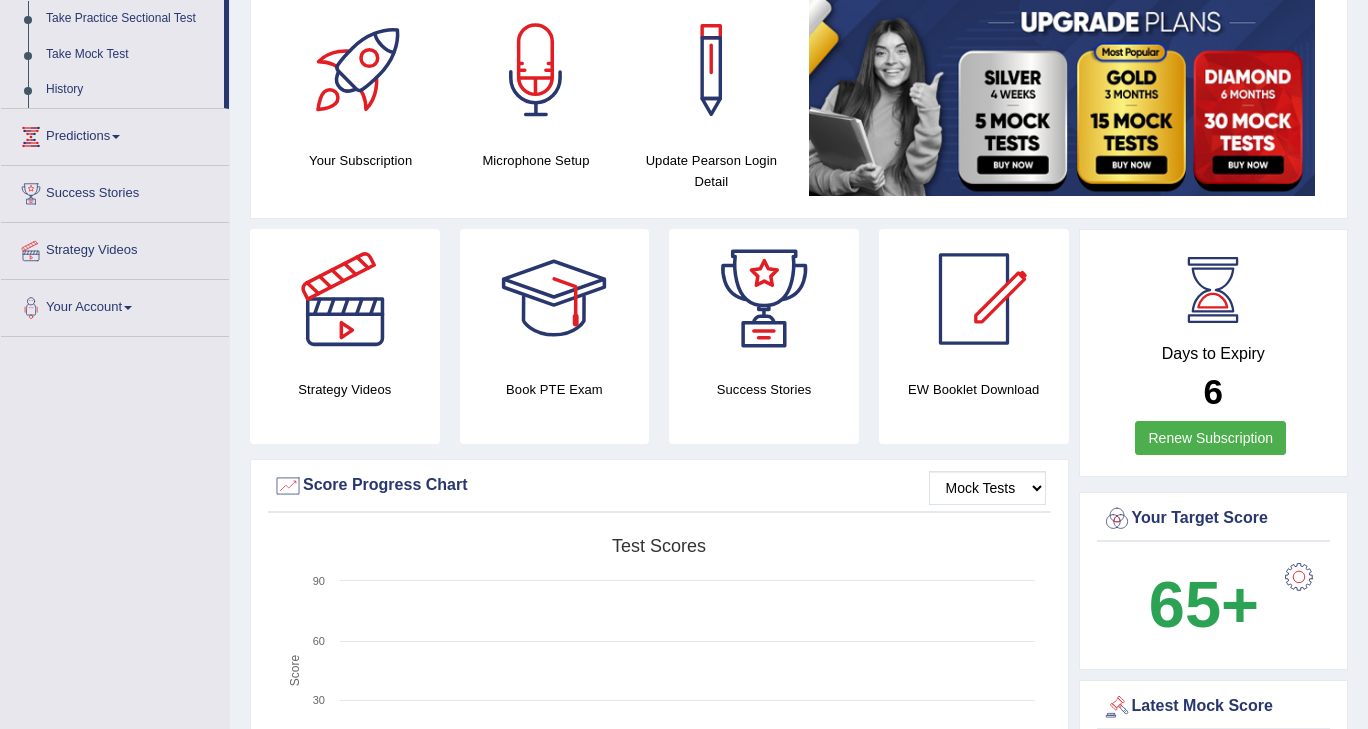 scroll, scrollTop: 177, scrollLeft: 0, axis: vertical 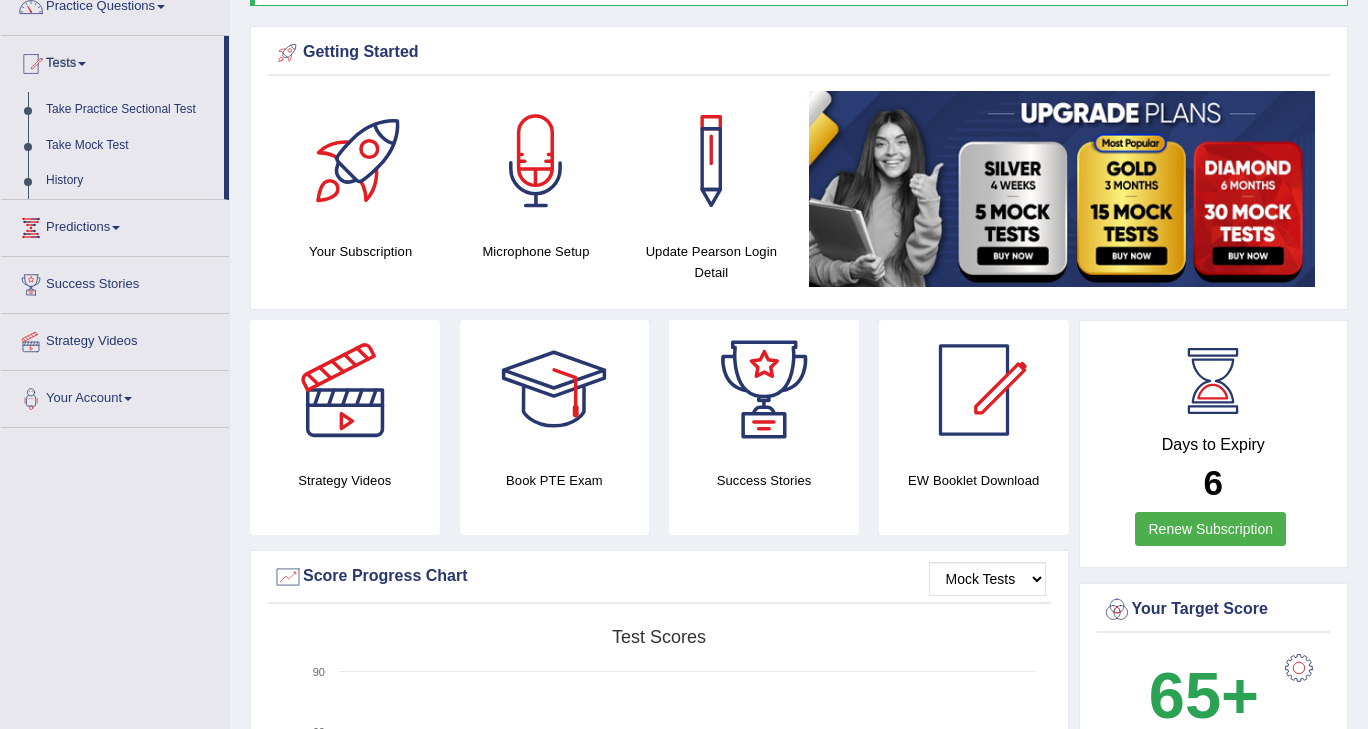 click on "Take Practice Sectional Test" at bounding box center (130, 110) 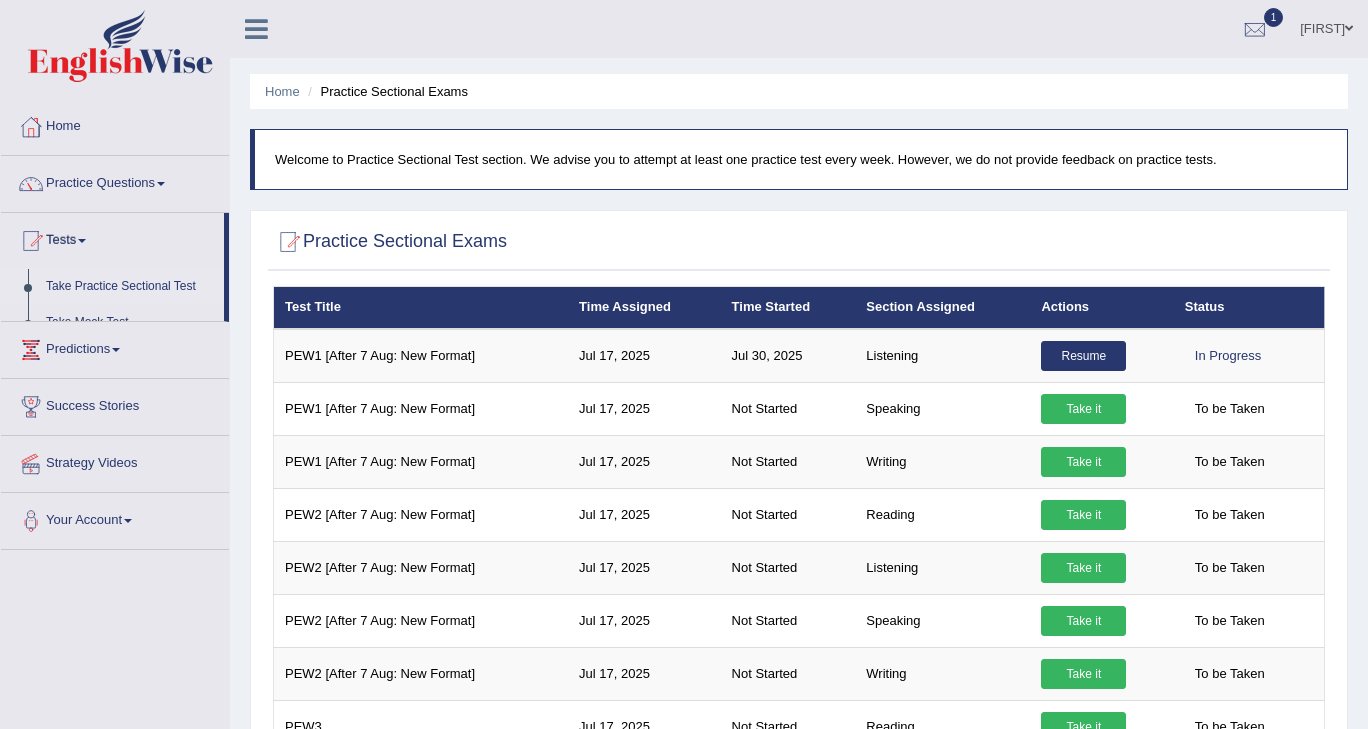 scroll, scrollTop: 0, scrollLeft: 0, axis: both 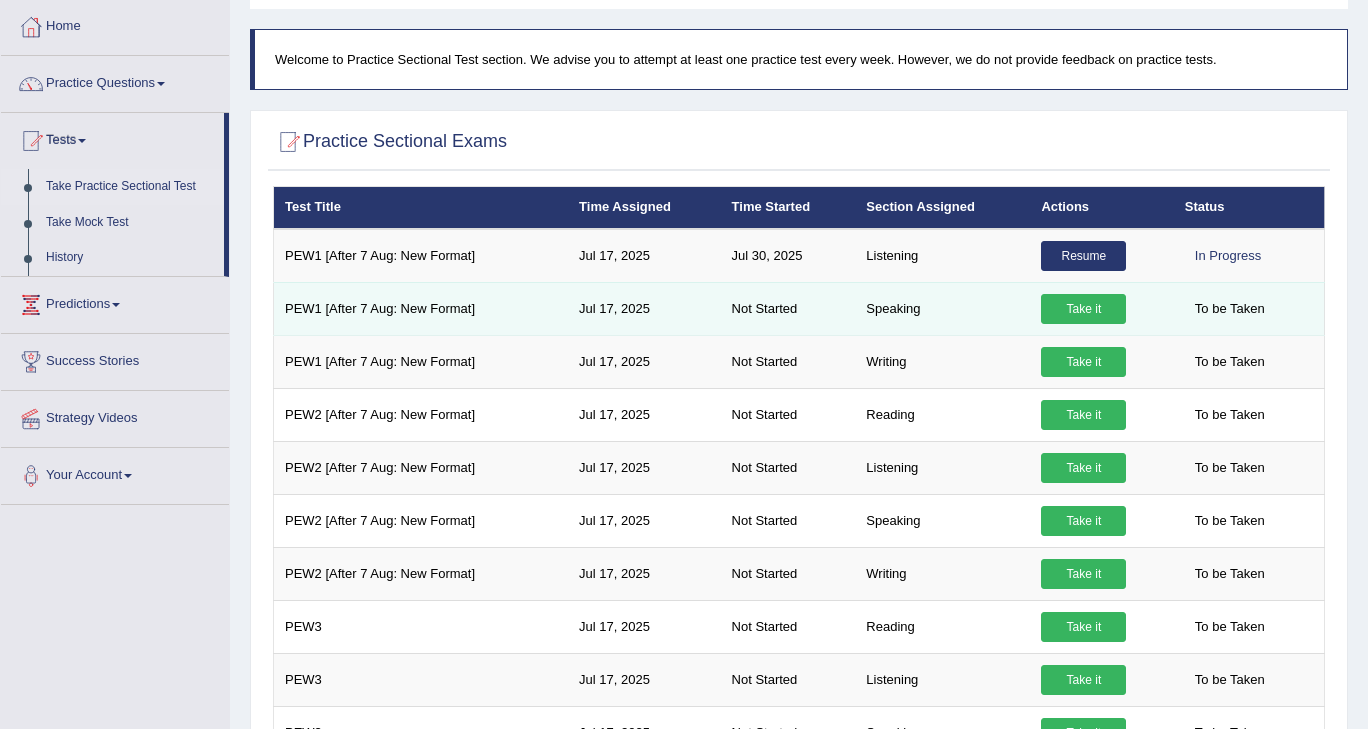click on "Take it" at bounding box center (1083, 309) 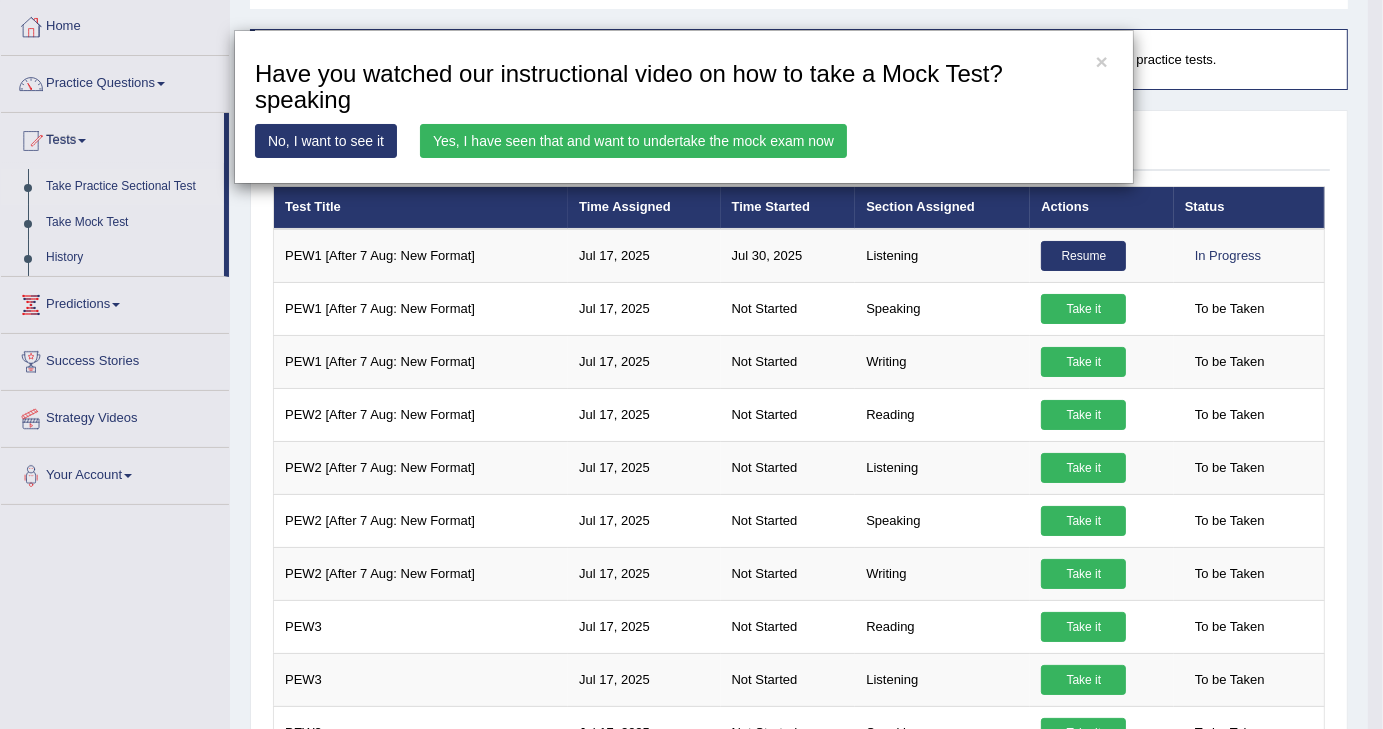 click on "Yes, I have seen that and want to undertake the mock exam now" at bounding box center (633, 141) 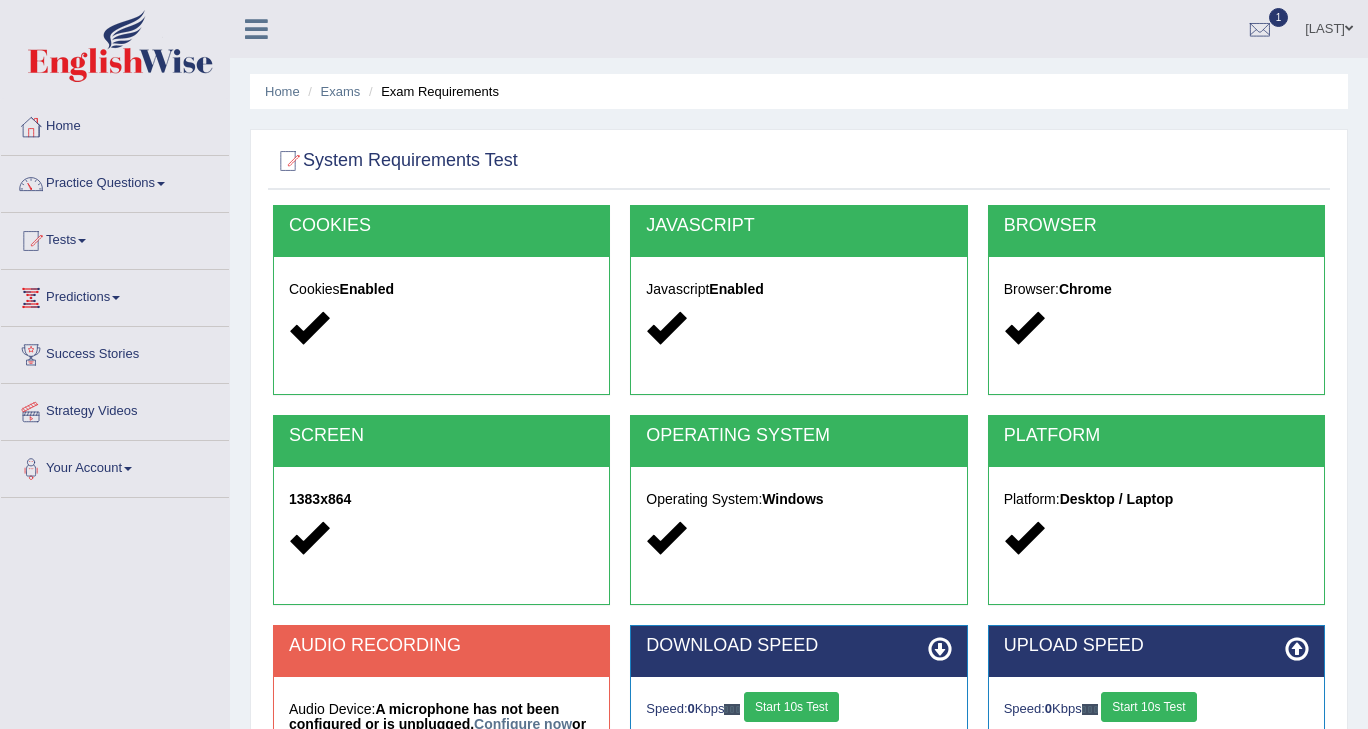 scroll, scrollTop: 0, scrollLeft: 0, axis: both 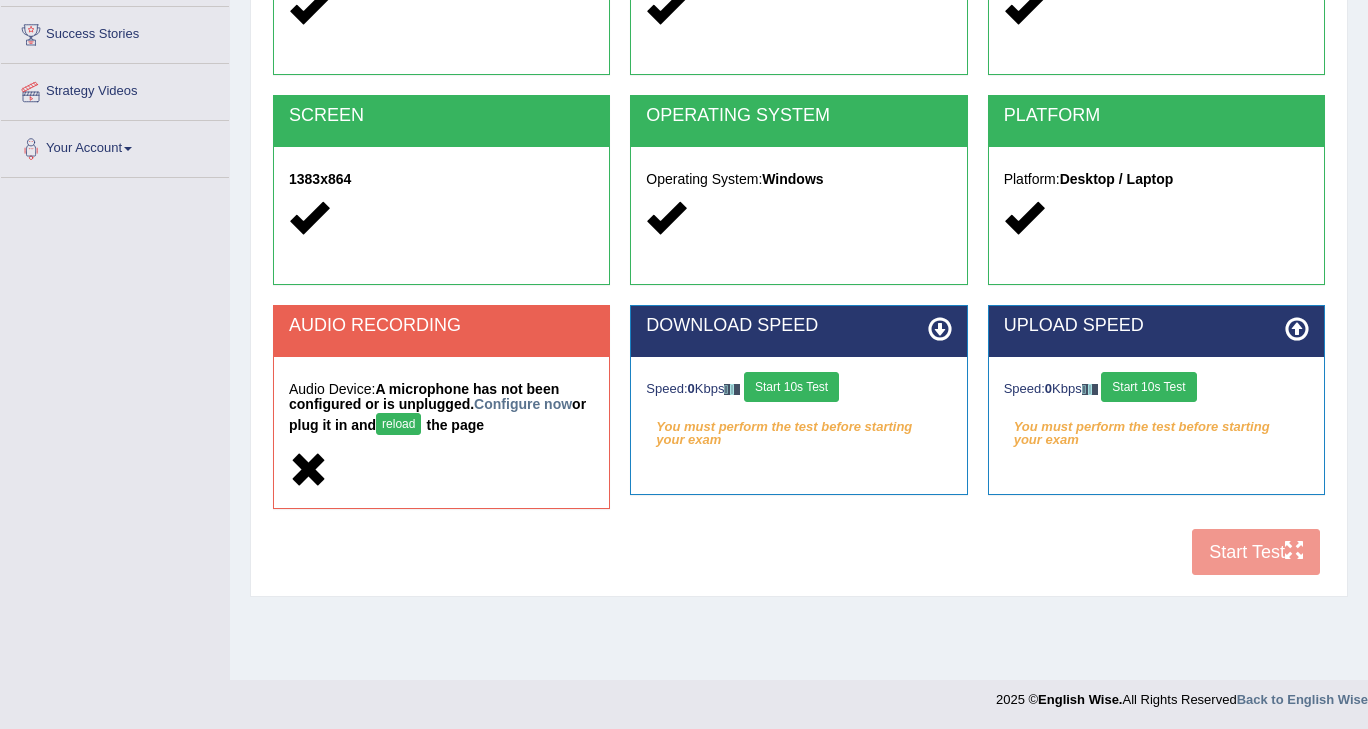 click on "Start 10s Test" at bounding box center [791, 387] 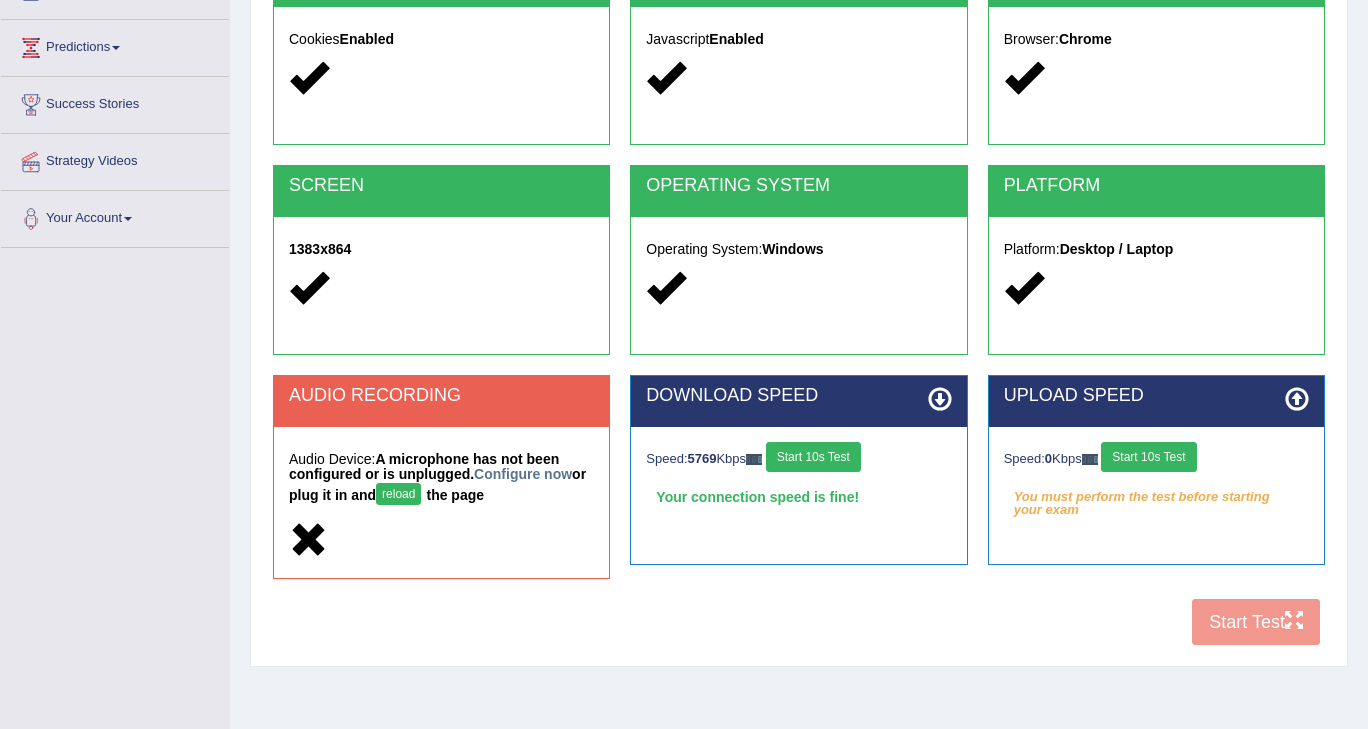 scroll, scrollTop: 0, scrollLeft: 0, axis: both 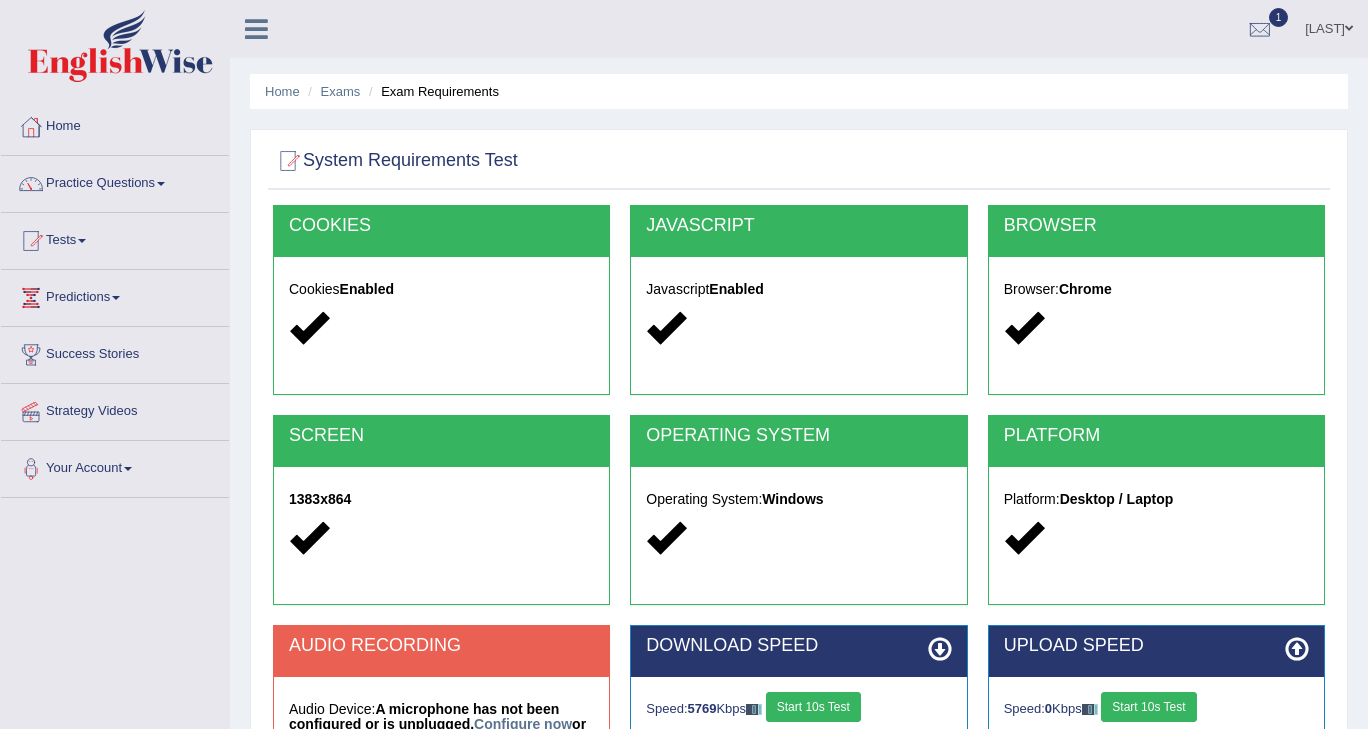 click on "[FIRST]" at bounding box center (1329, 26) 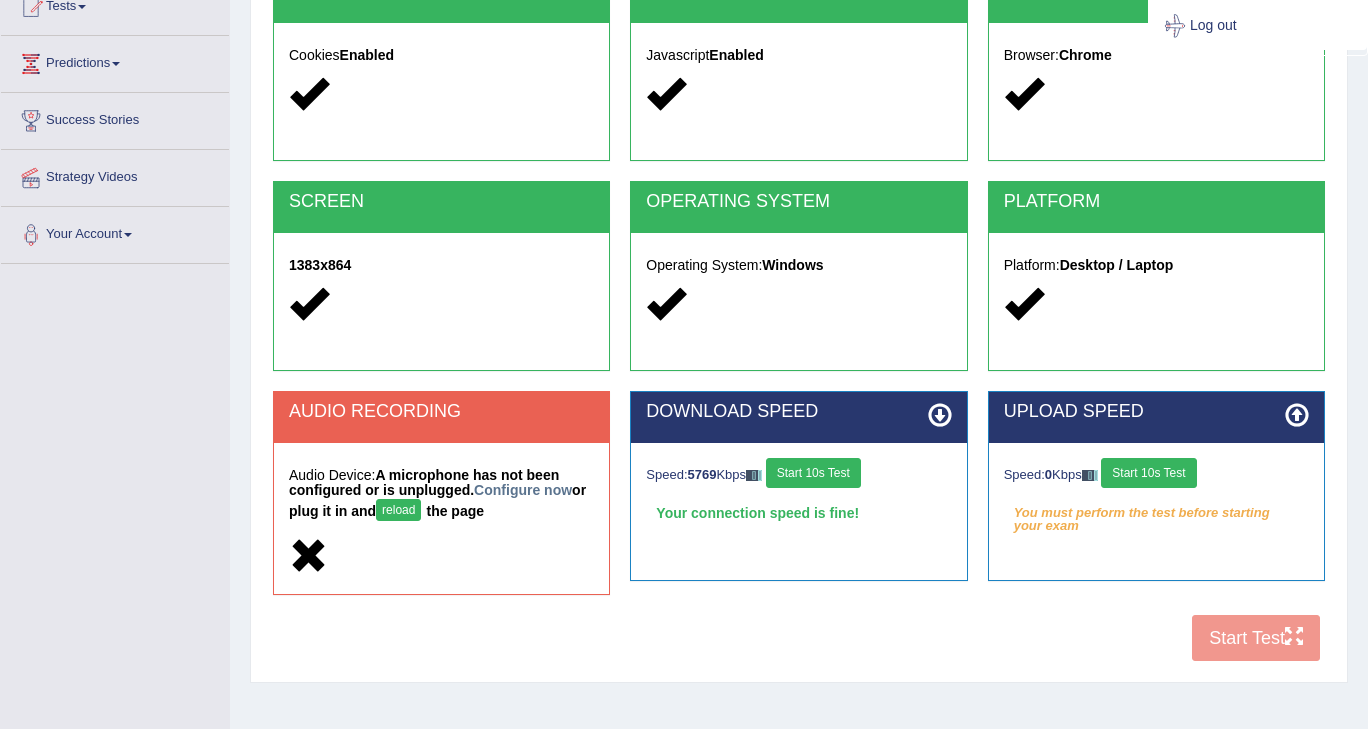 scroll, scrollTop: 220, scrollLeft: 0, axis: vertical 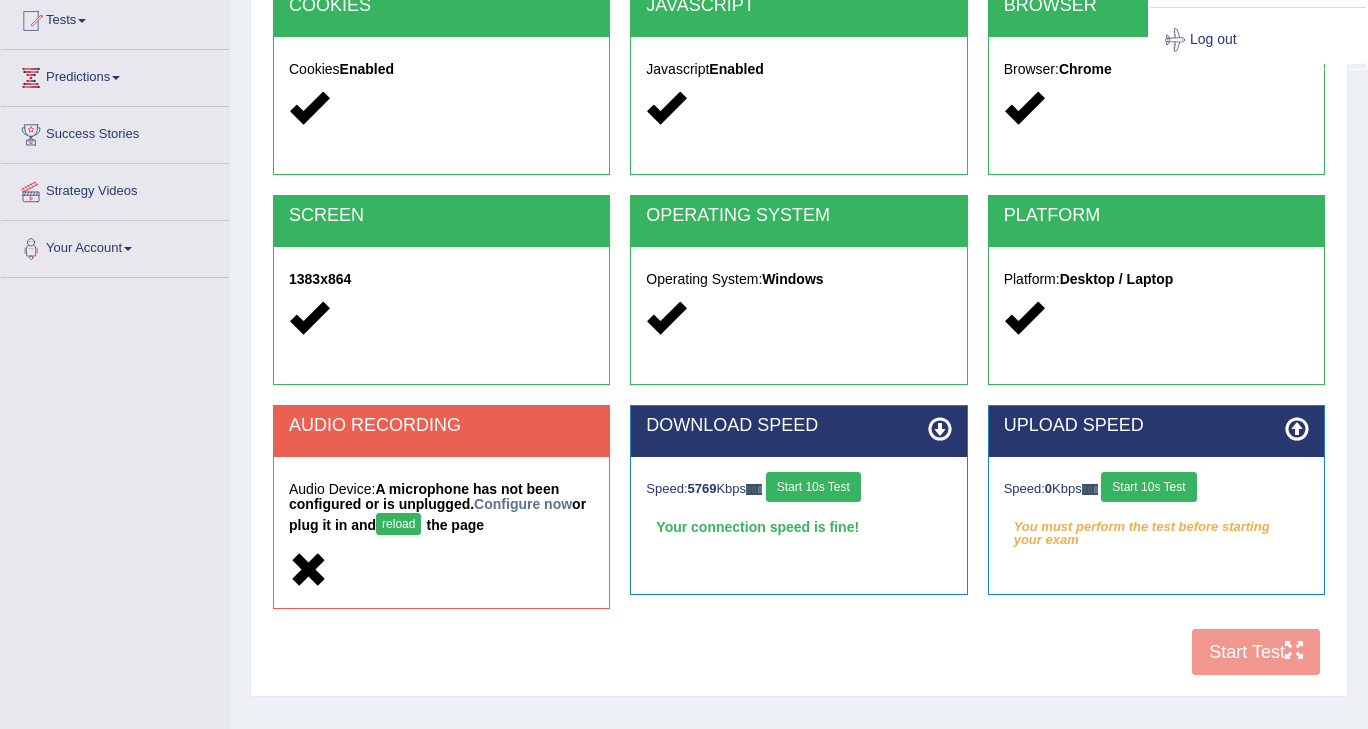 click on "reload" at bounding box center (398, 524) 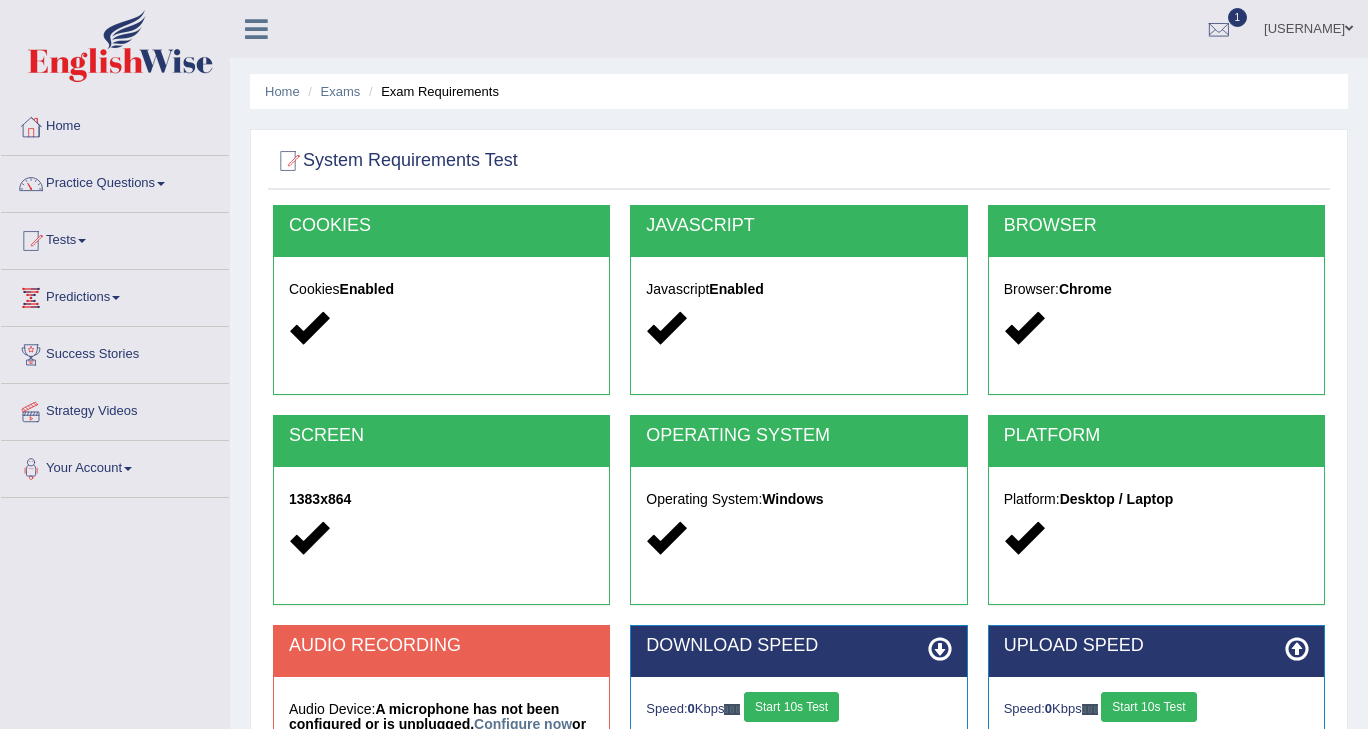 scroll, scrollTop: 227, scrollLeft: 0, axis: vertical 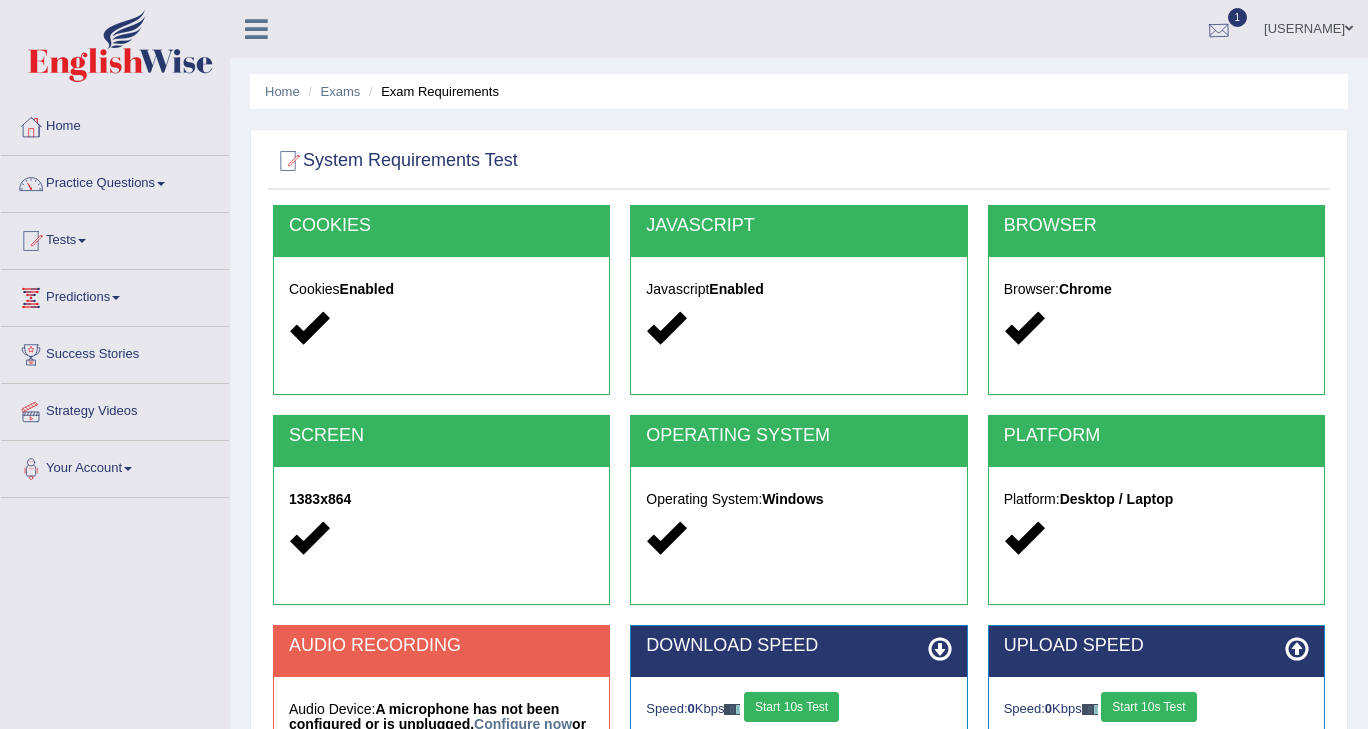 click on "[NAME]" at bounding box center (1308, 26) 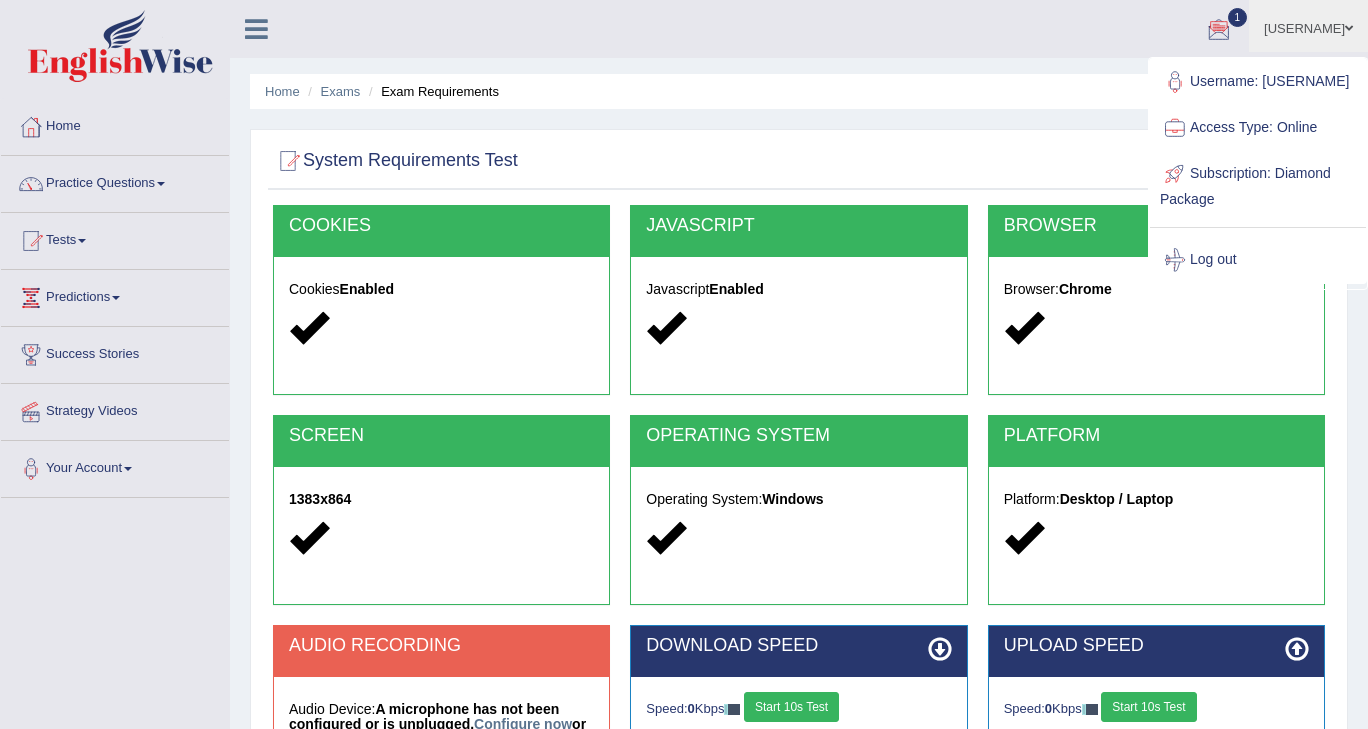 click at bounding box center [799, 161] 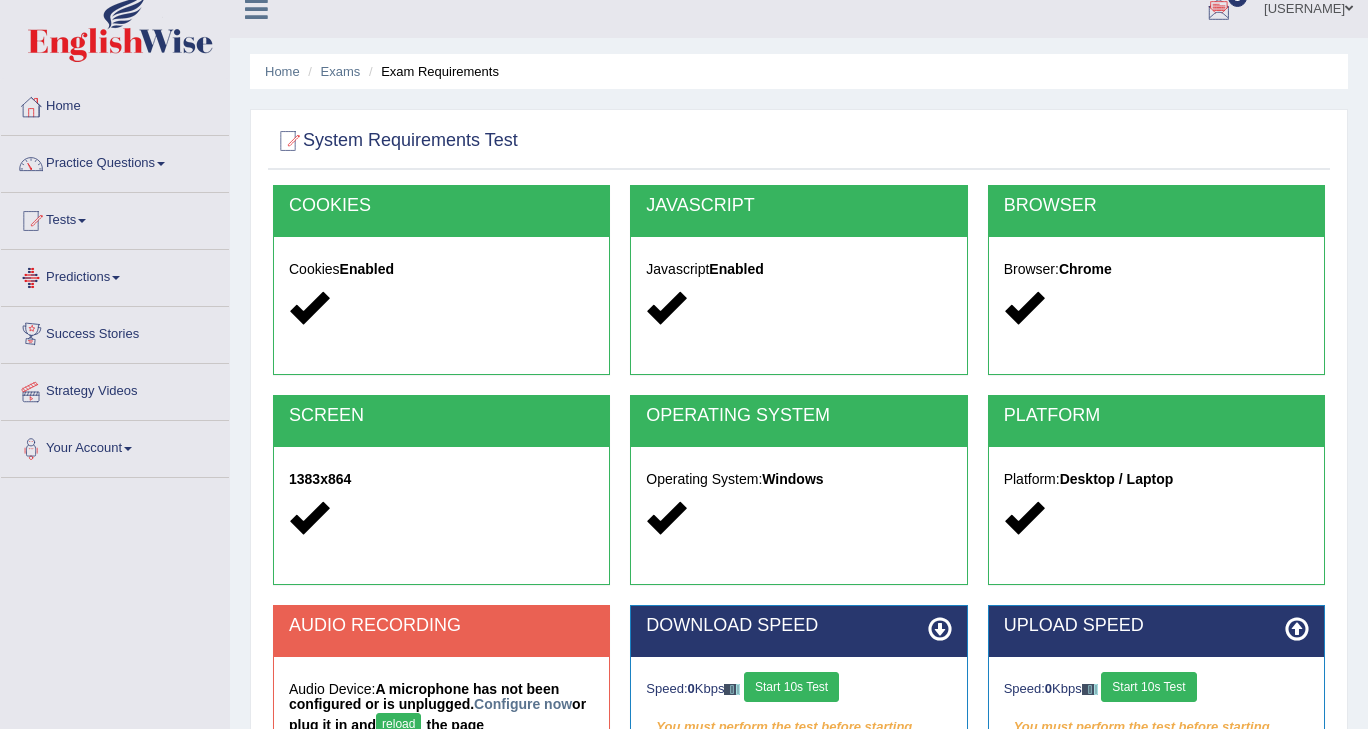 scroll, scrollTop: 0, scrollLeft: 0, axis: both 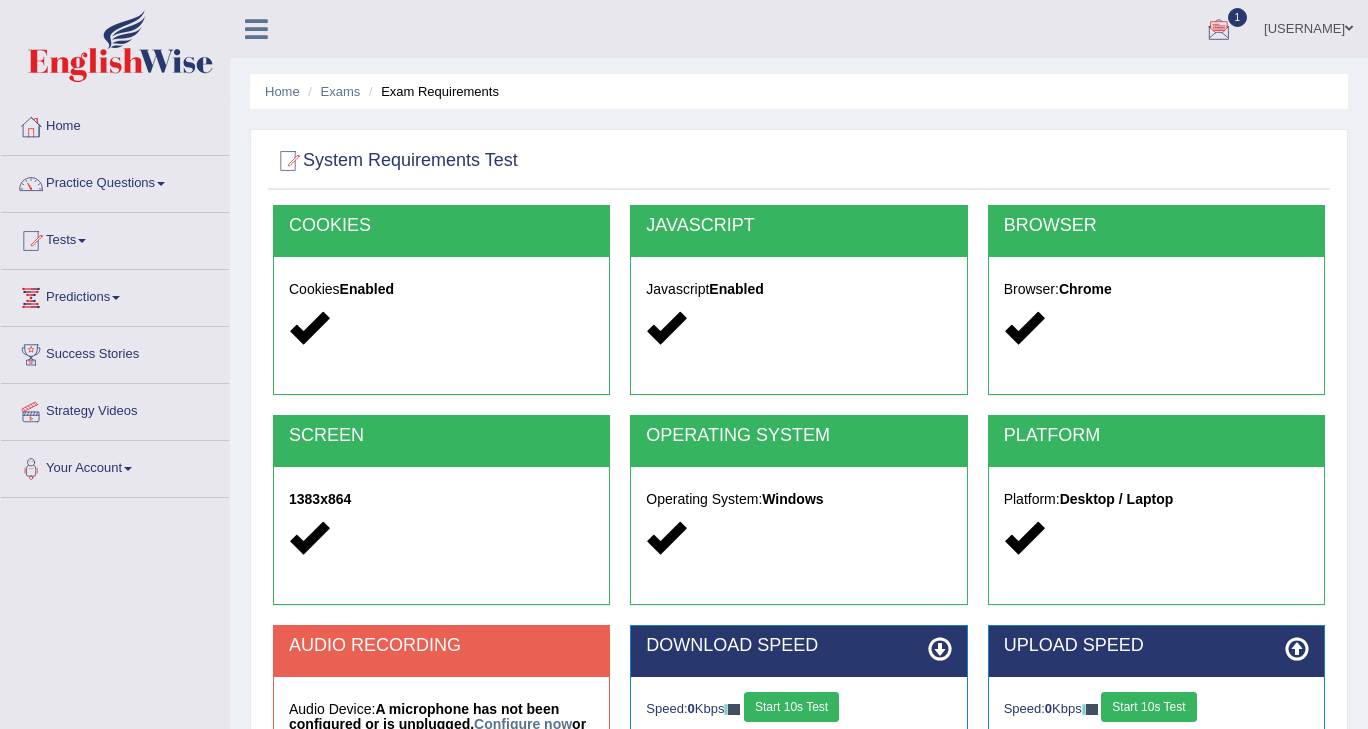 click on "Practice Questions" at bounding box center [115, 181] 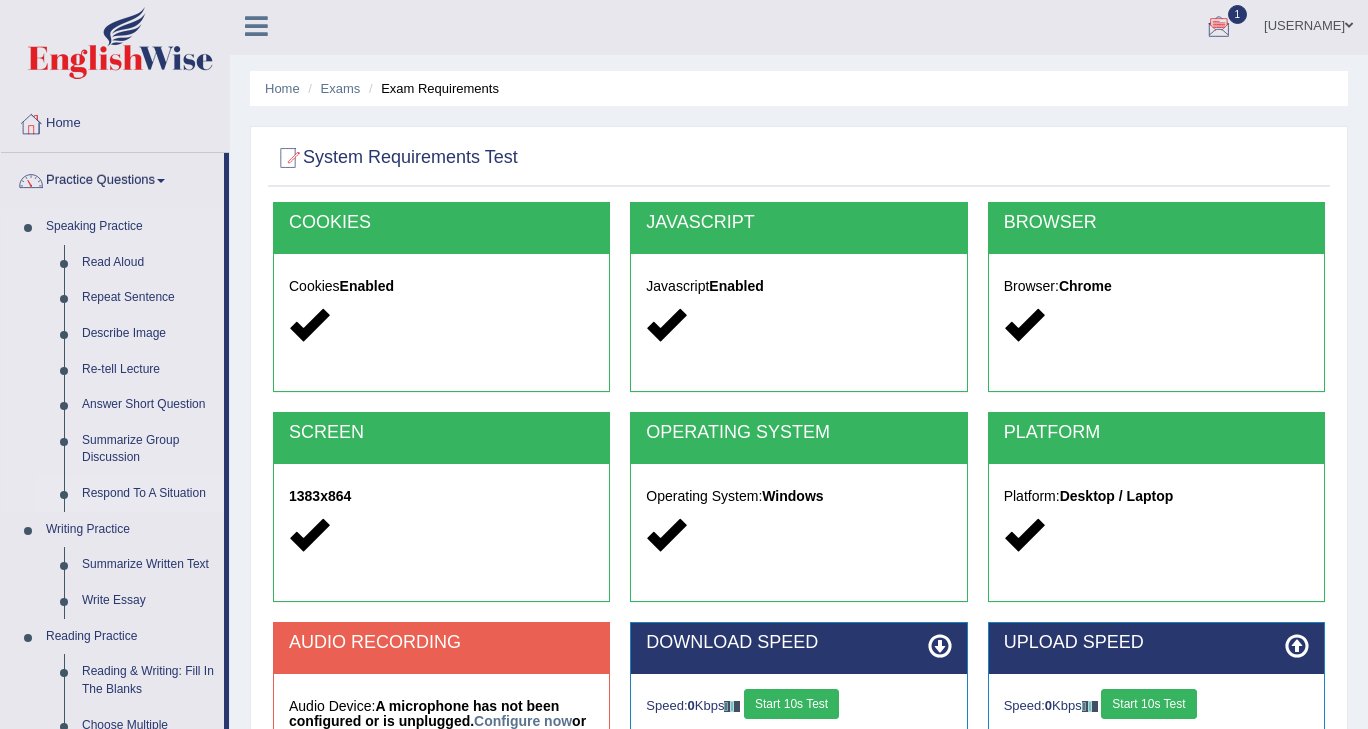 scroll, scrollTop: 0, scrollLeft: 0, axis: both 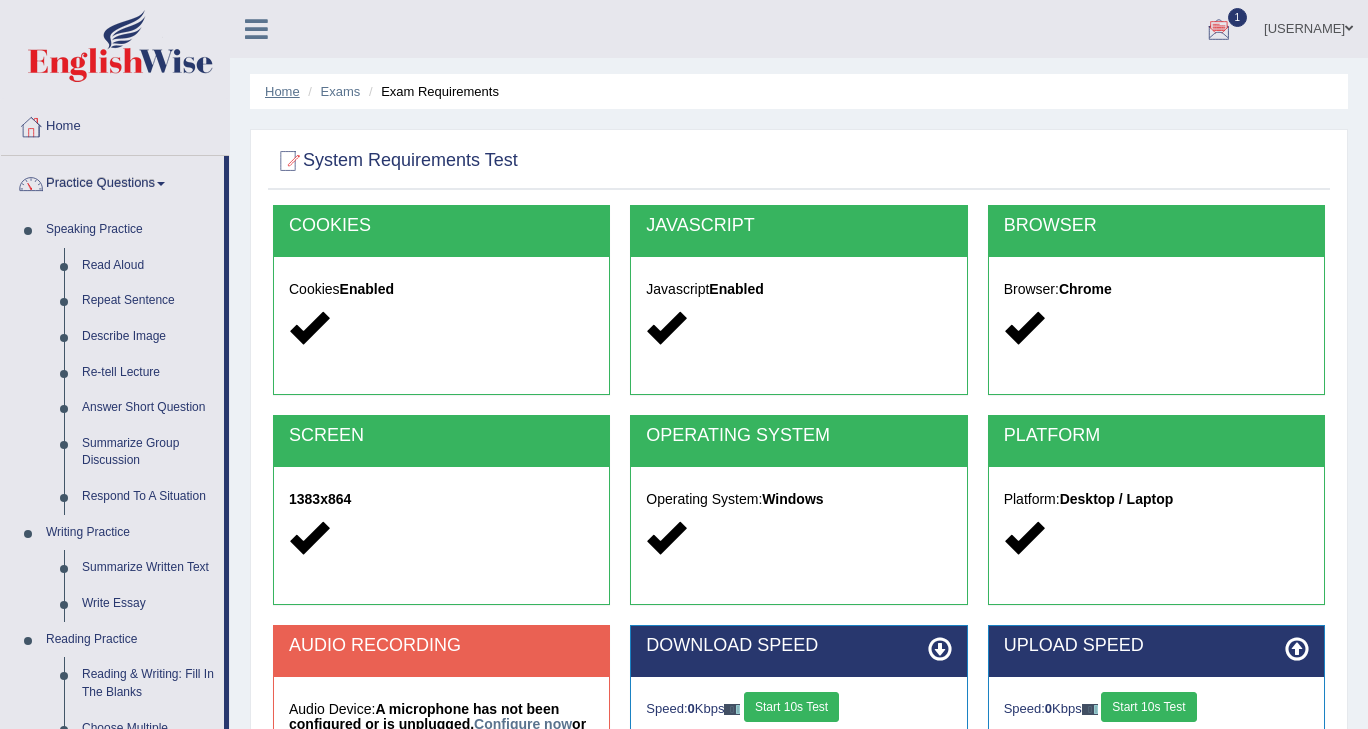 click on "Home" at bounding box center [282, 91] 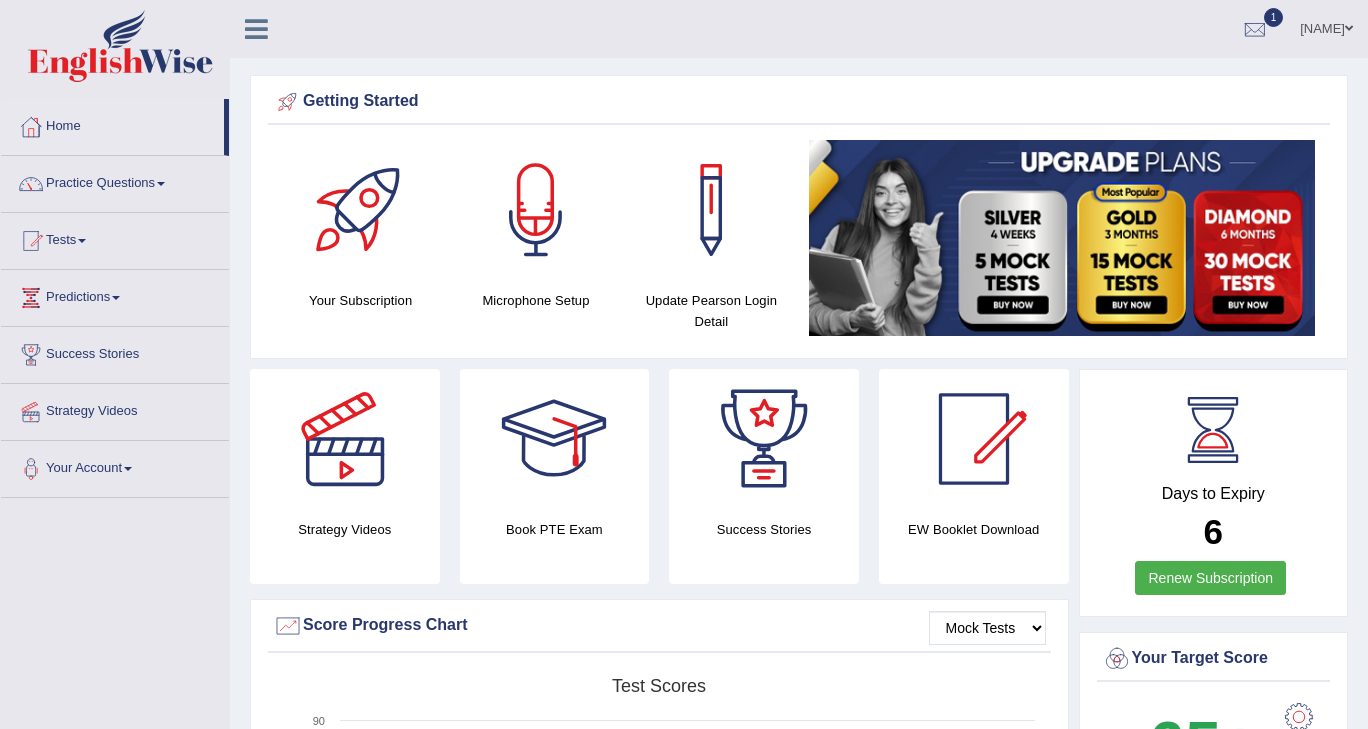 scroll, scrollTop: 0, scrollLeft: 0, axis: both 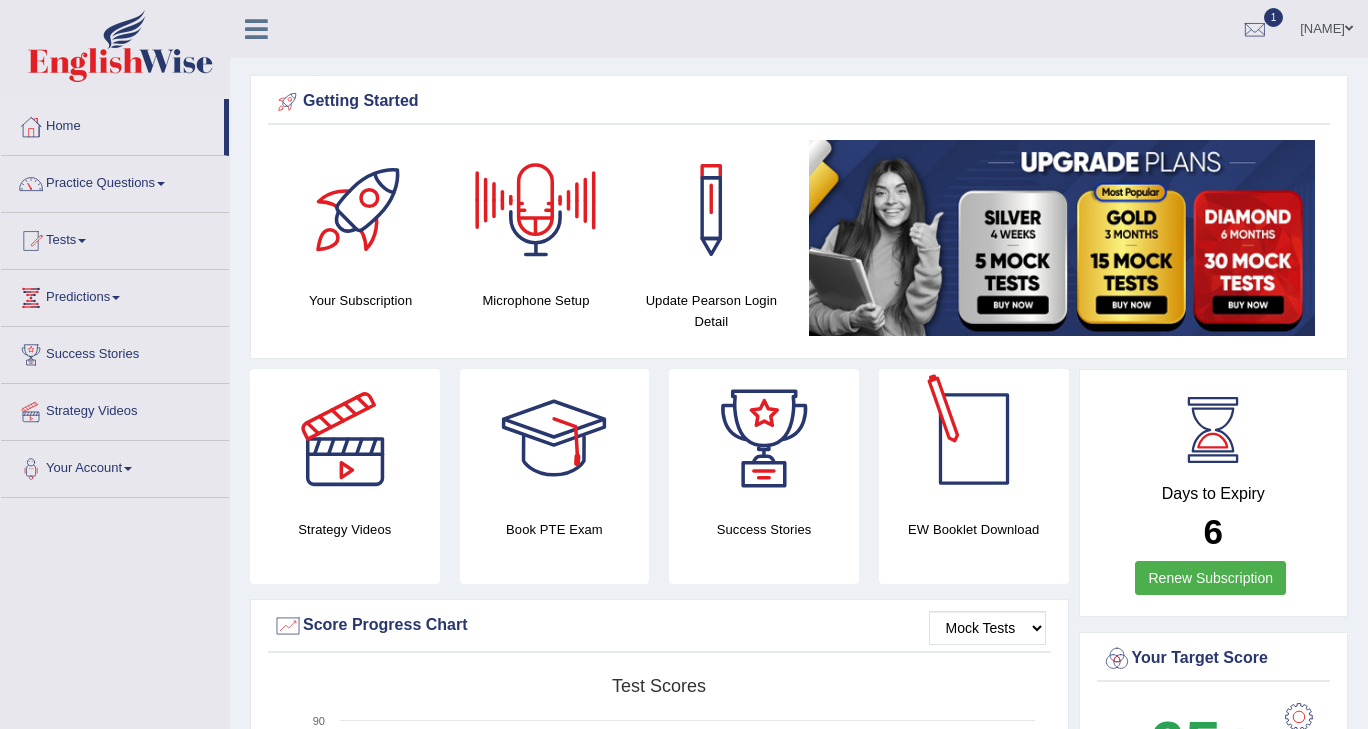 click at bounding box center [974, 439] 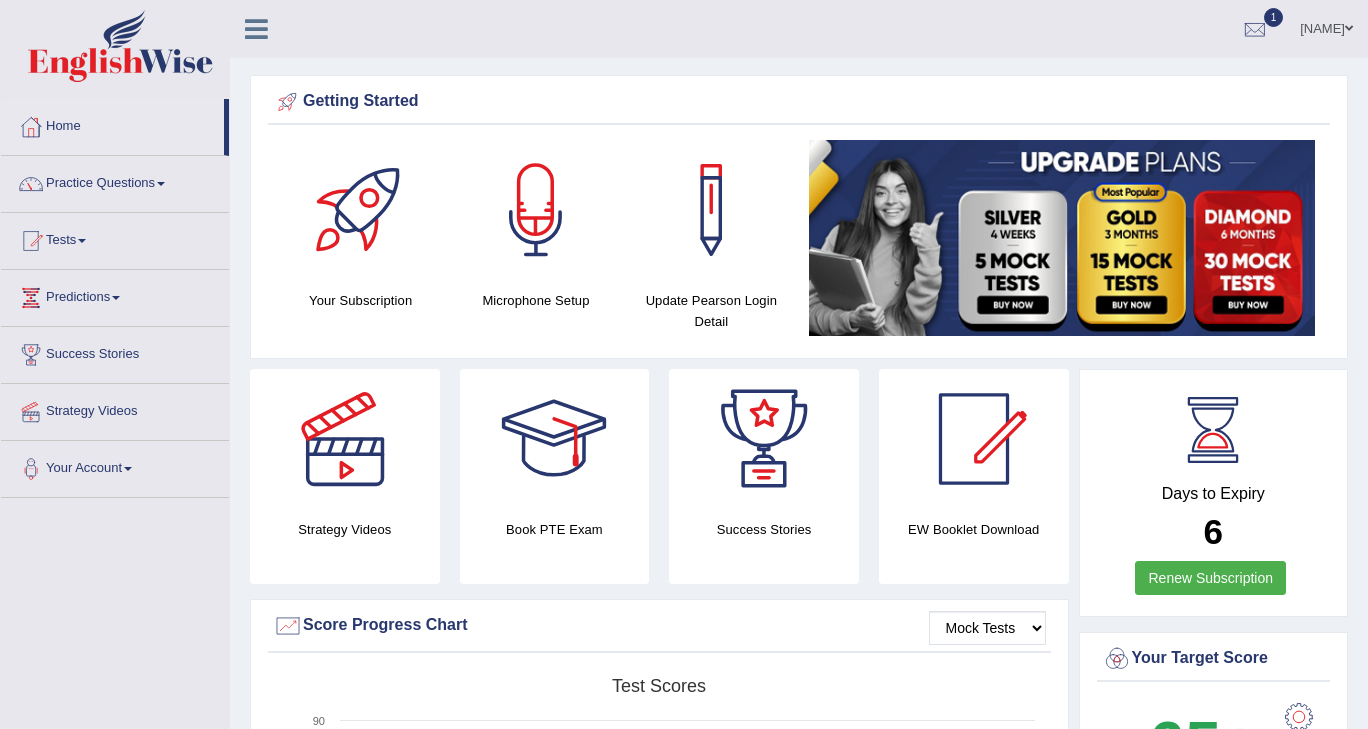 click at bounding box center (974, 439) 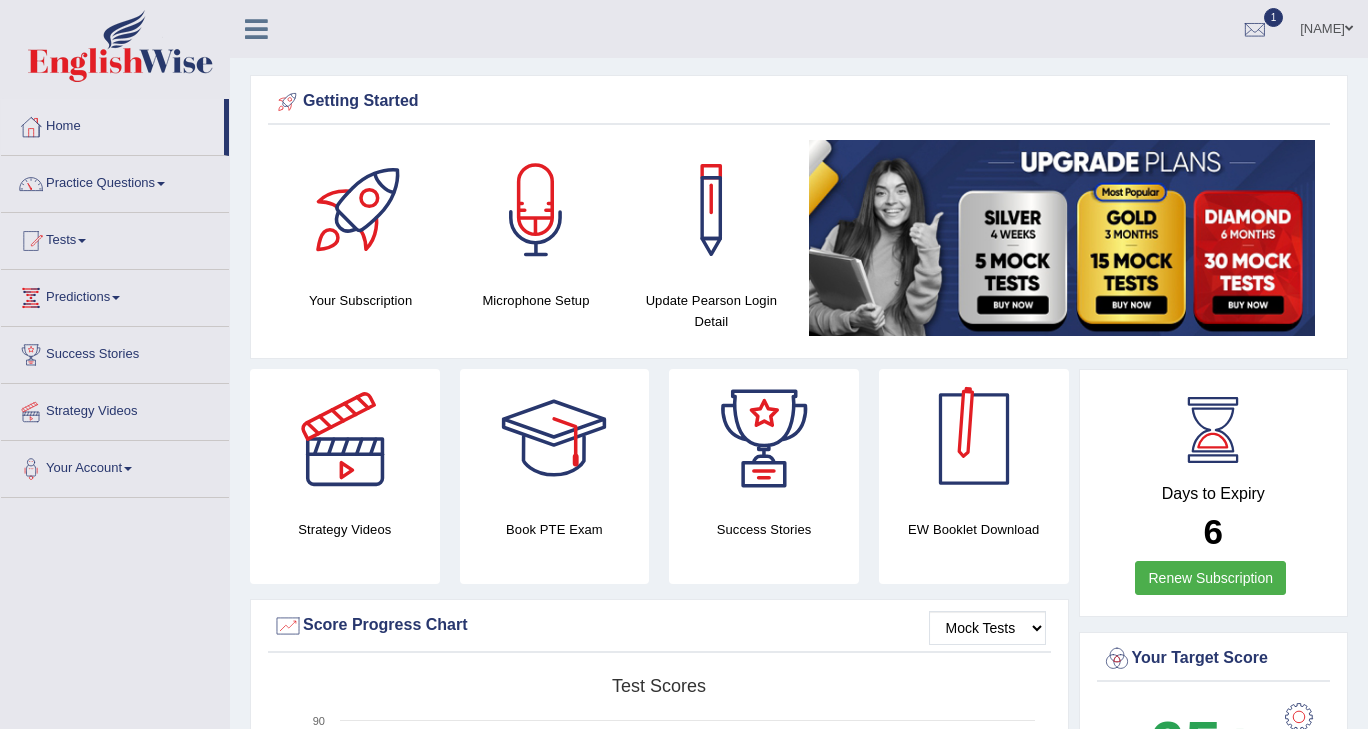 click at bounding box center (974, 439) 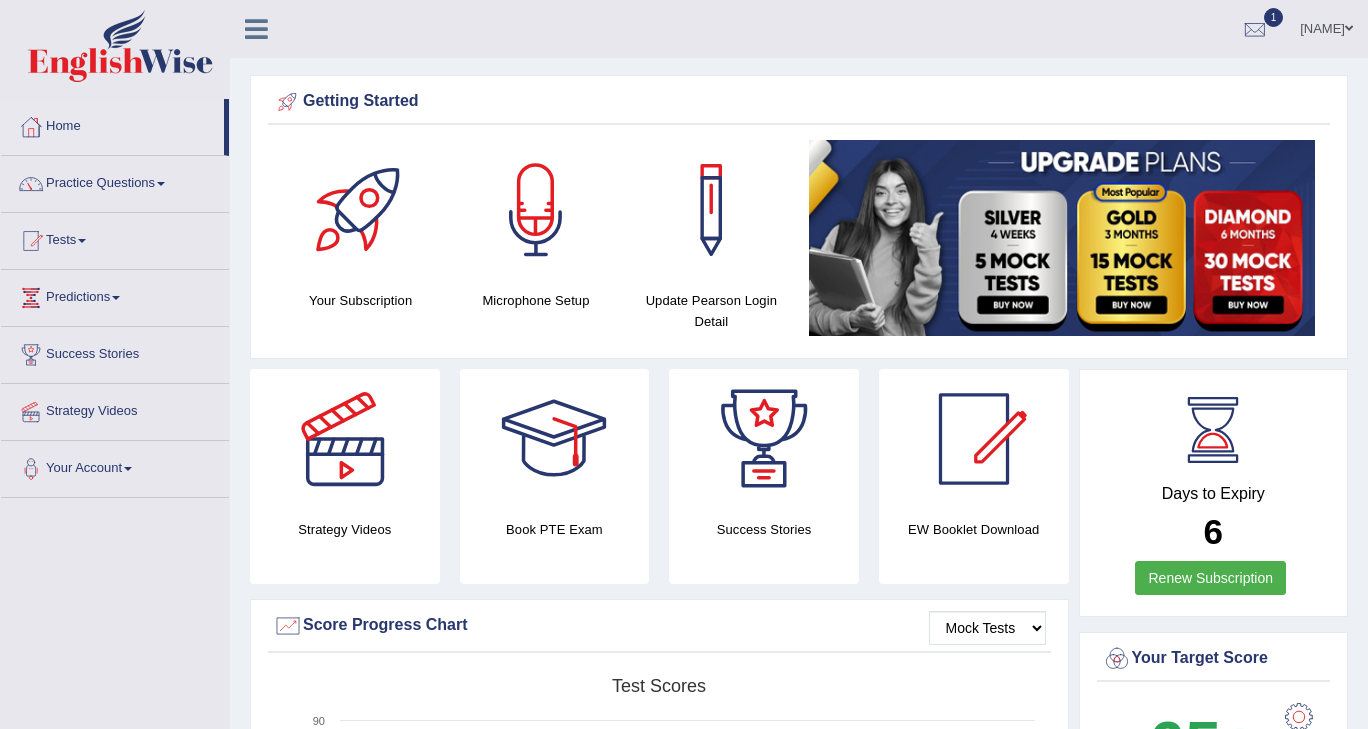 click at bounding box center (974, 439) 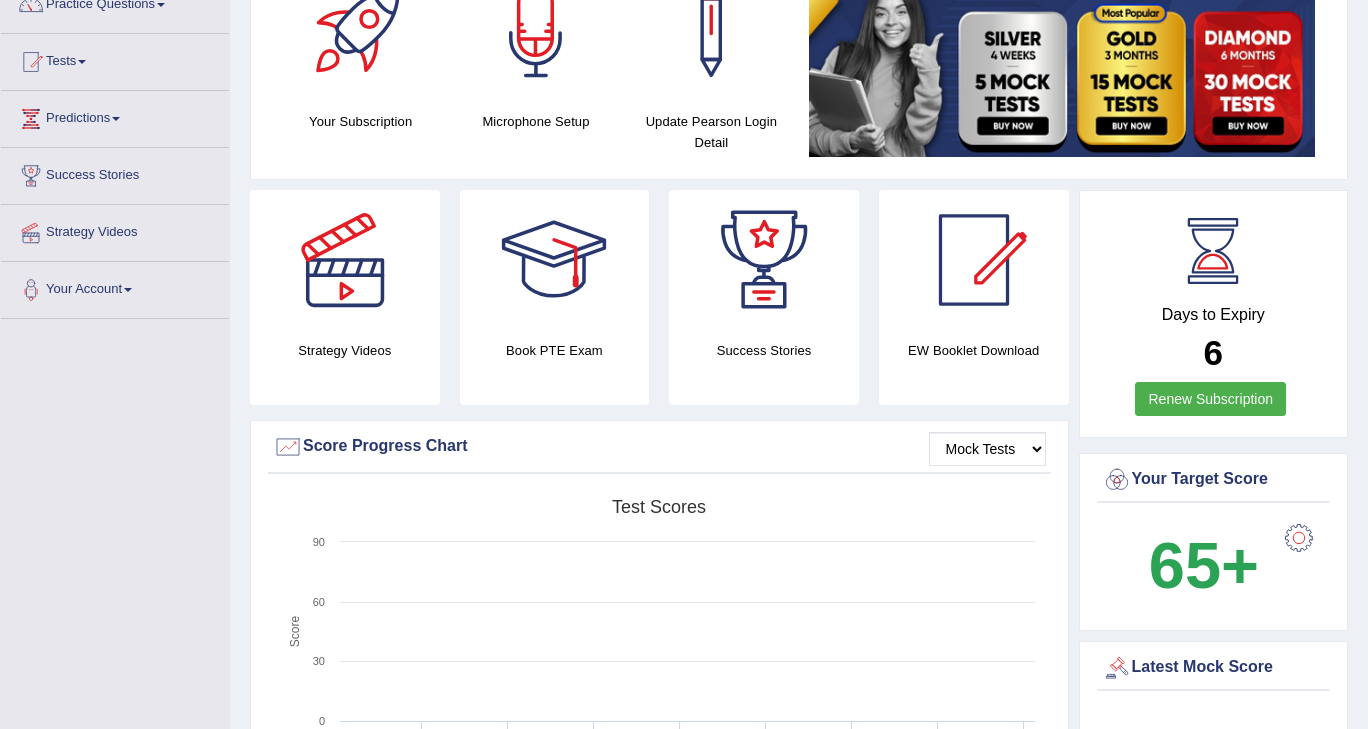 scroll, scrollTop: 200, scrollLeft: 0, axis: vertical 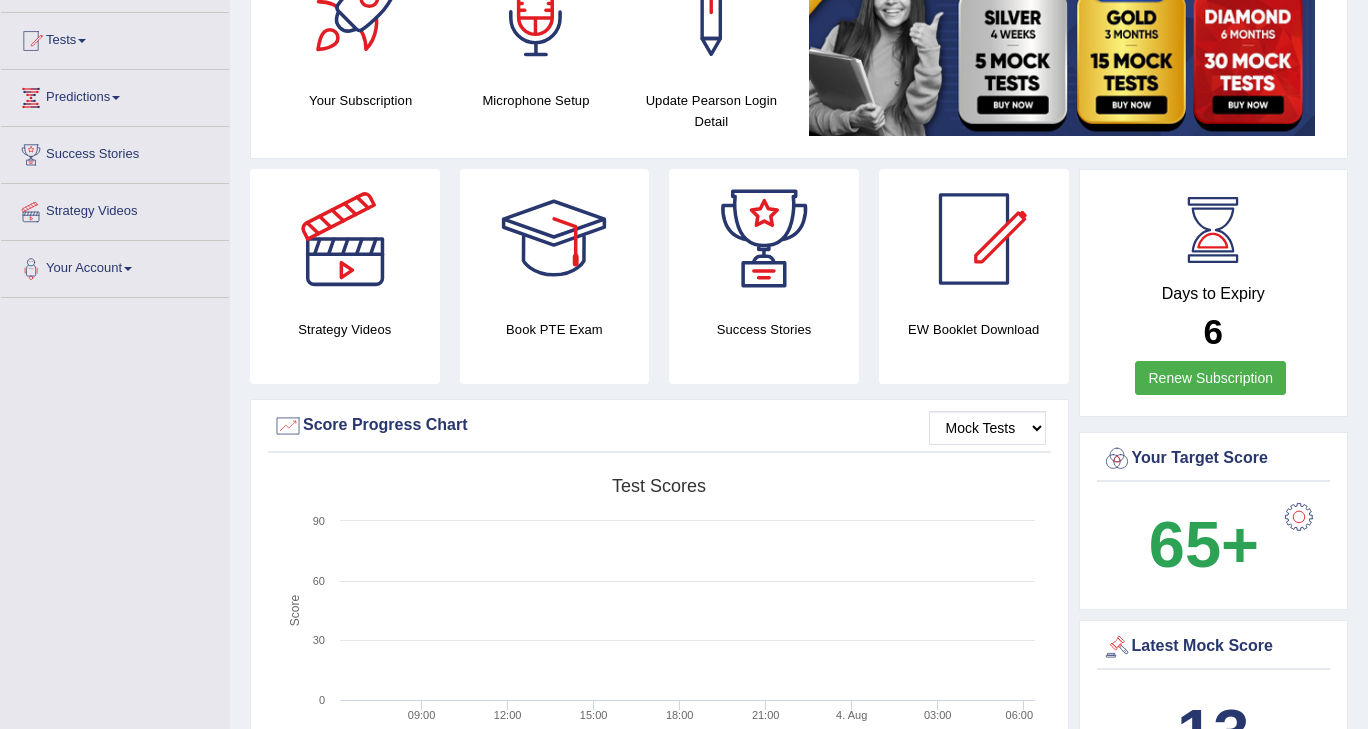 click at bounding box center (974, 239) 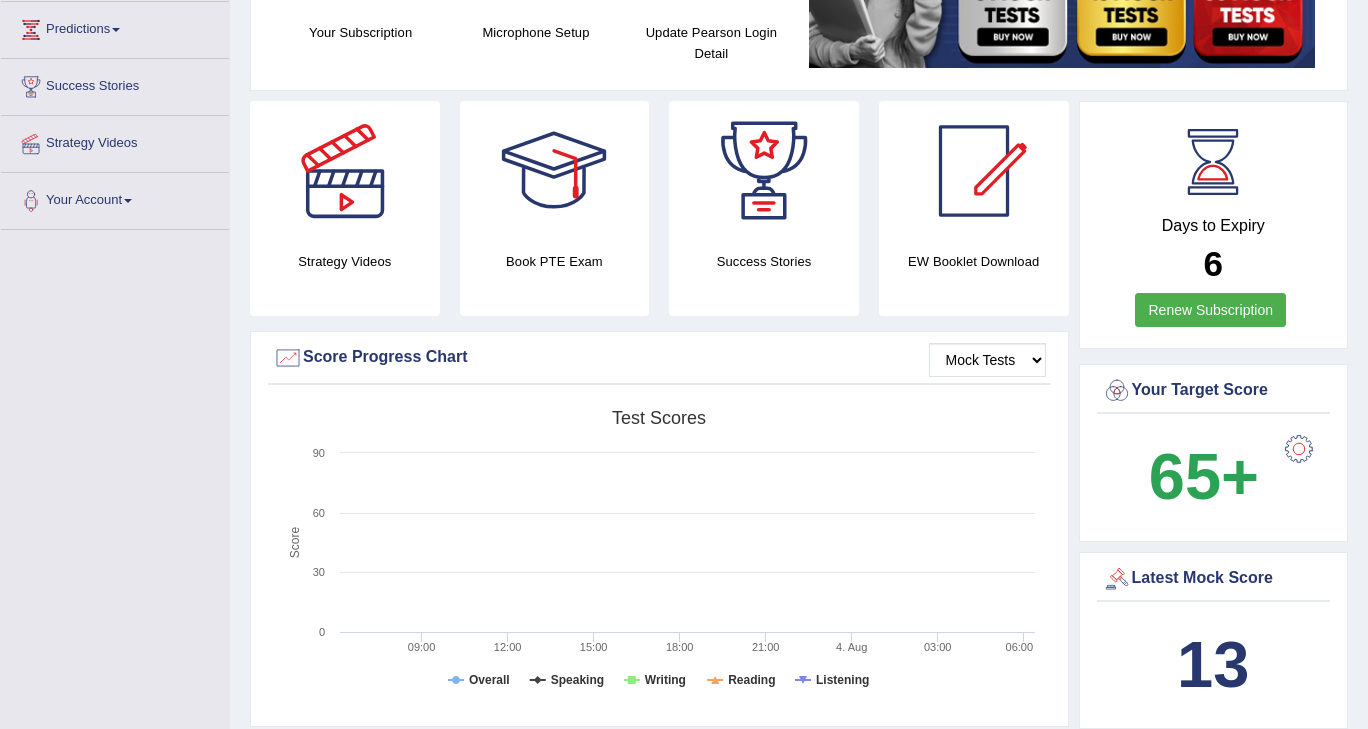 scroll, scrollTop: 300, scrollLeft: 0, axis: vertical 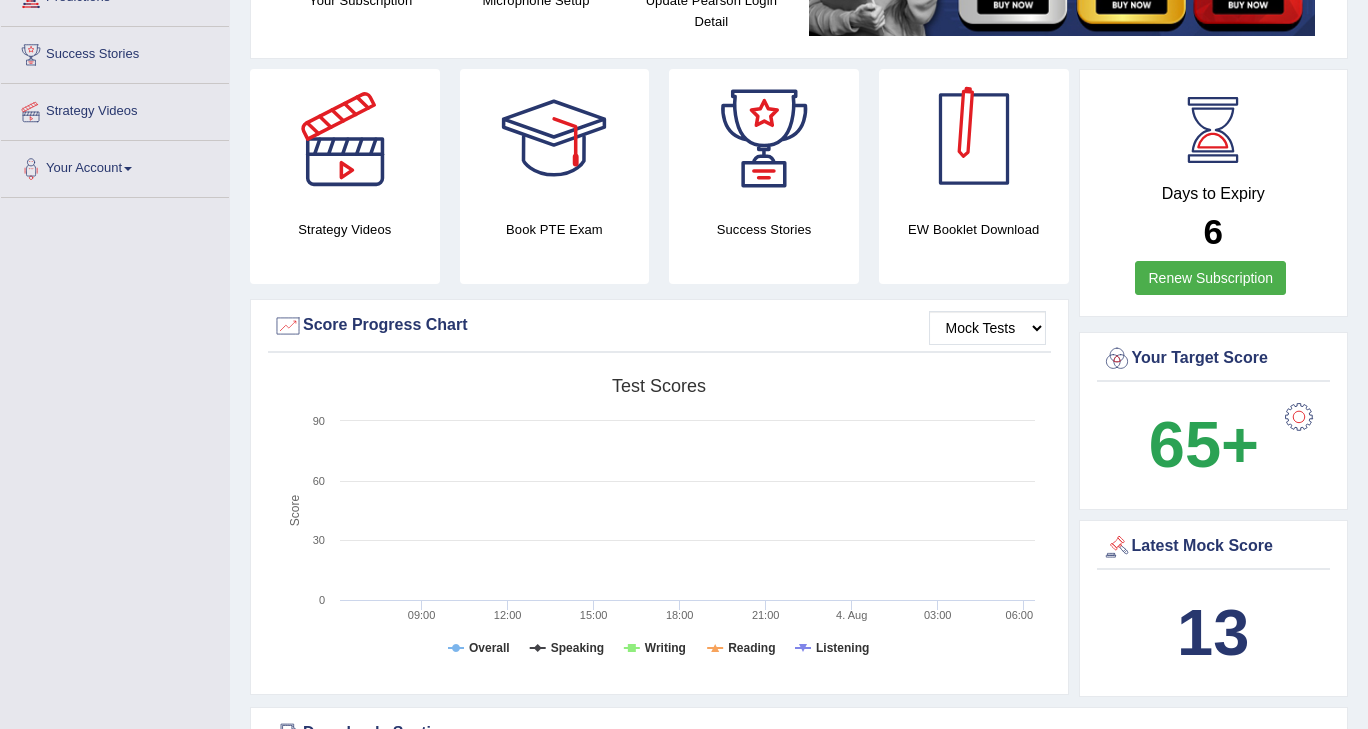 click at bounding box center (974, 139) 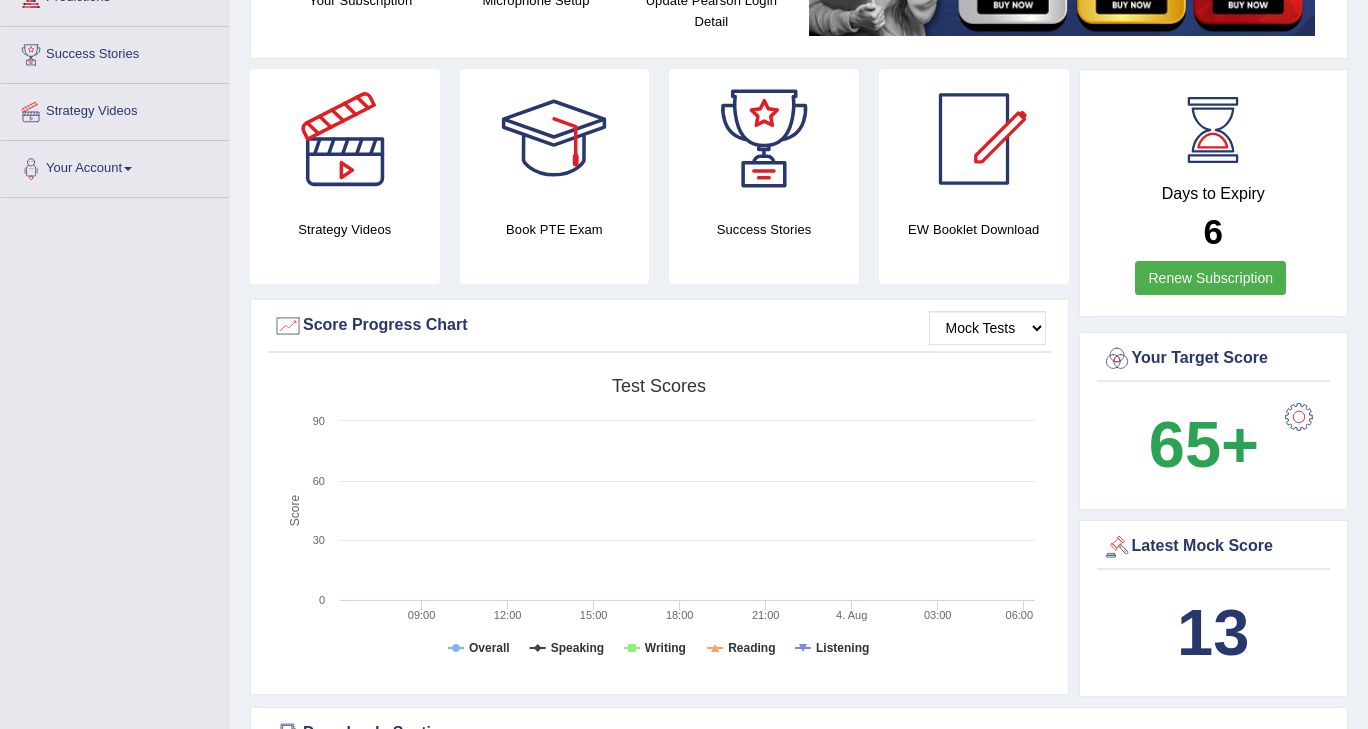 click at bounding box center (974, 139) 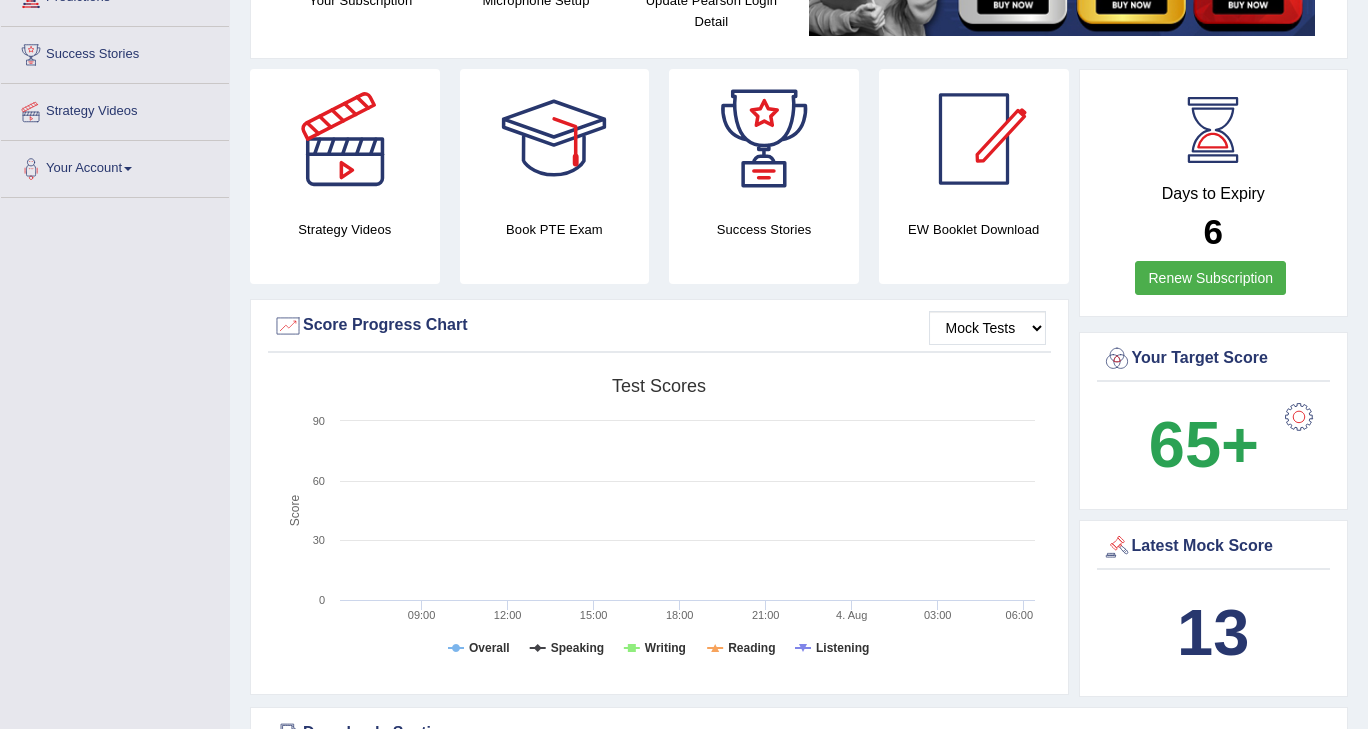 click at bounding box center [974, 139] 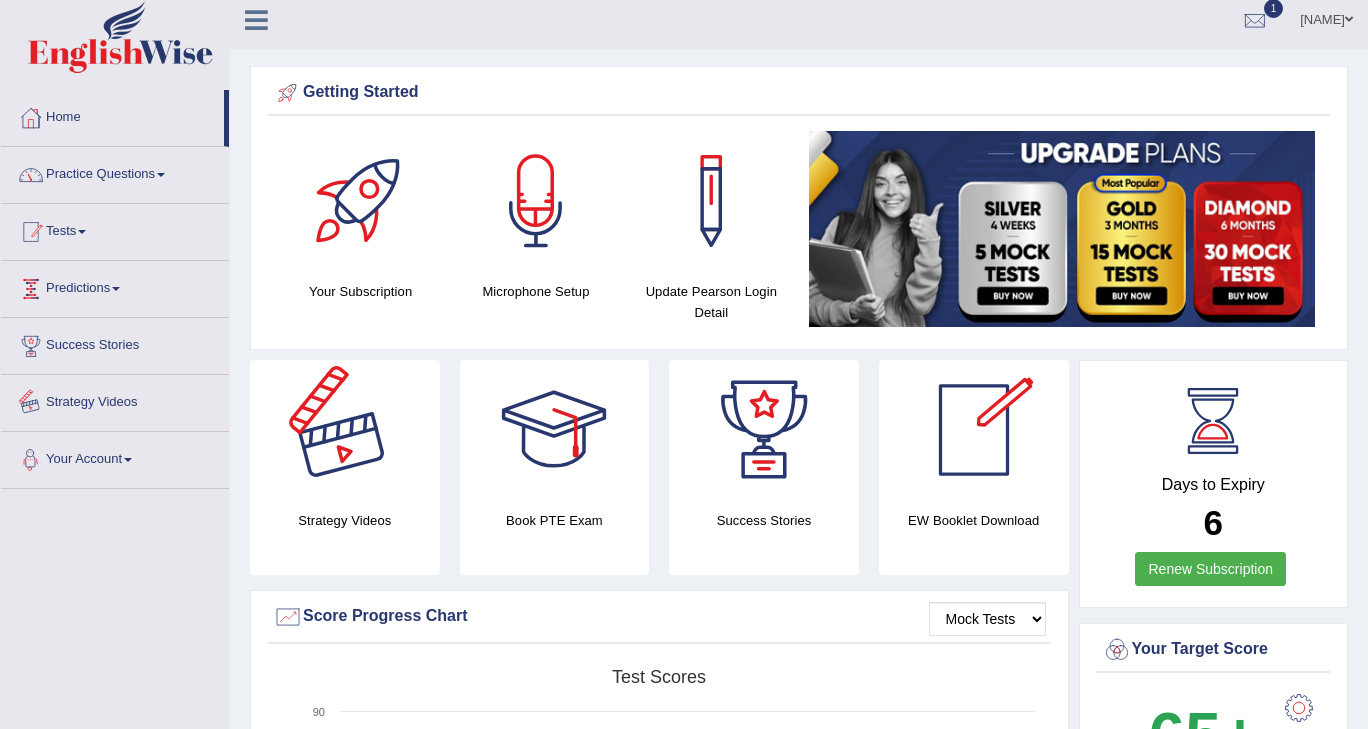 scroll, scrollTop: 0, scrollLeft: 0, axis: both 